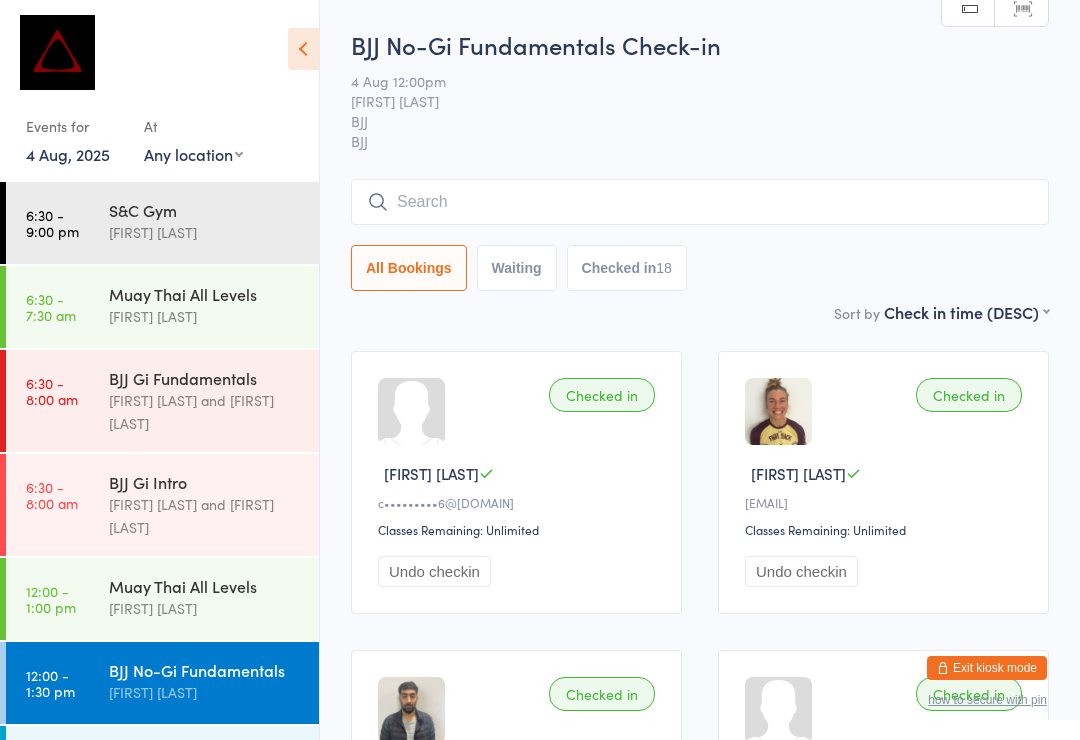 scroll, scrollTop: 181, scrollLeft: 0, axis: vertical 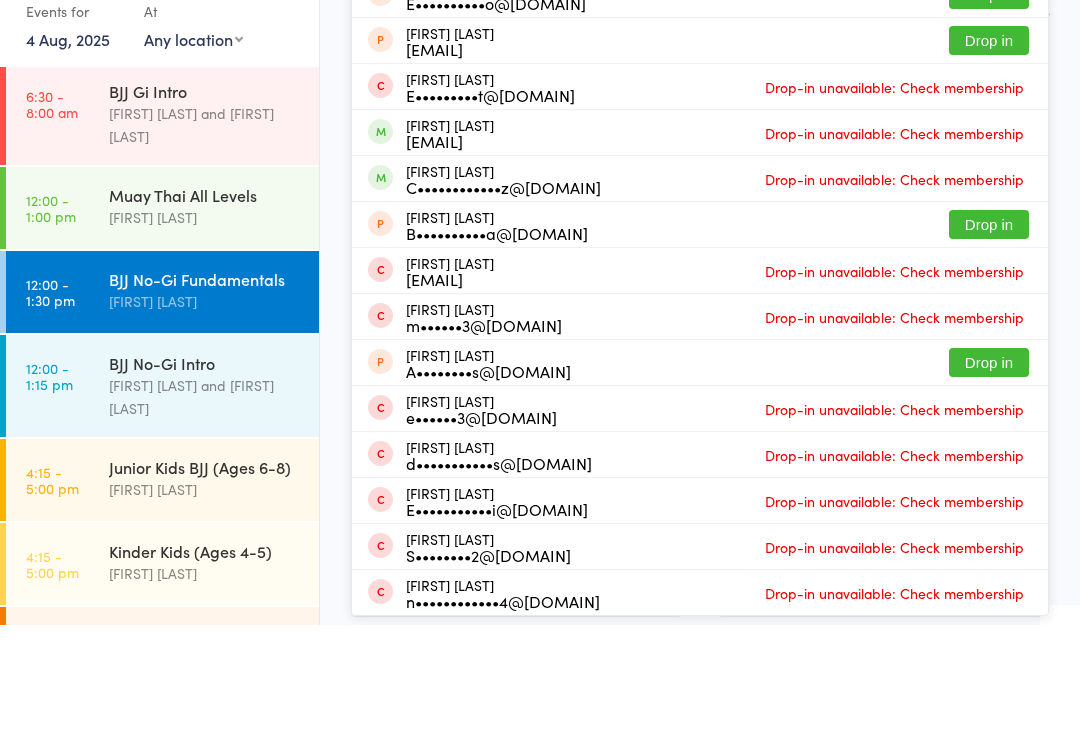 type on "[FIRST] [LAST]" 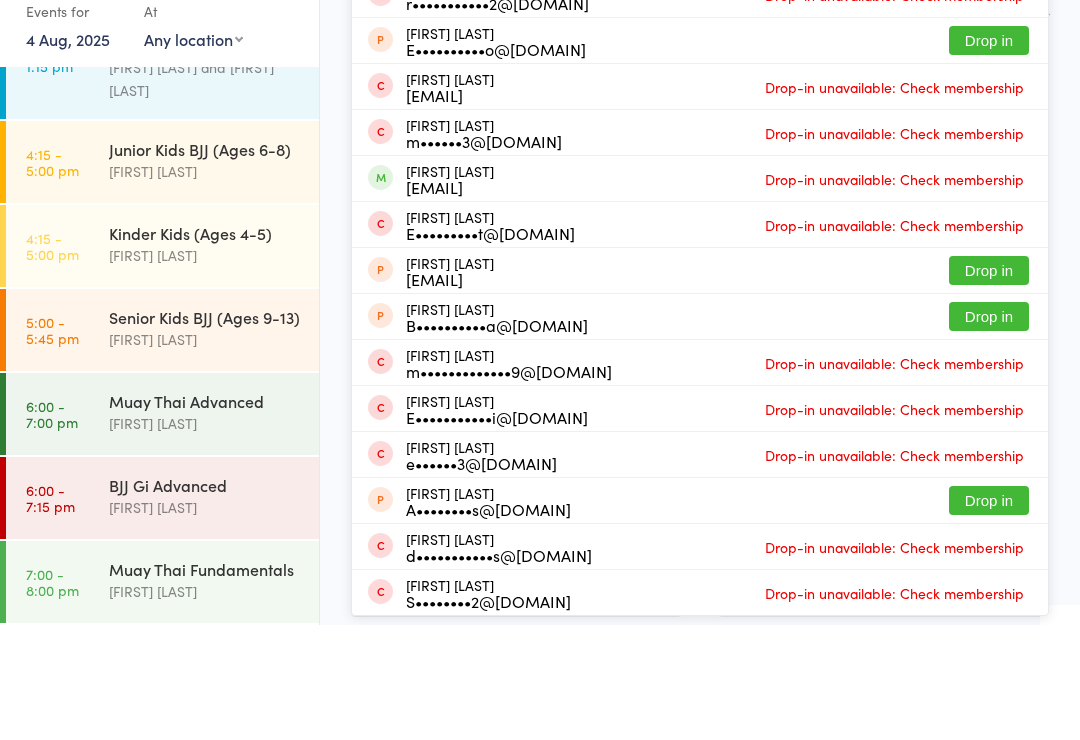 scroll, scrollTop: 593, scrollLeft: 0, axis: vertical 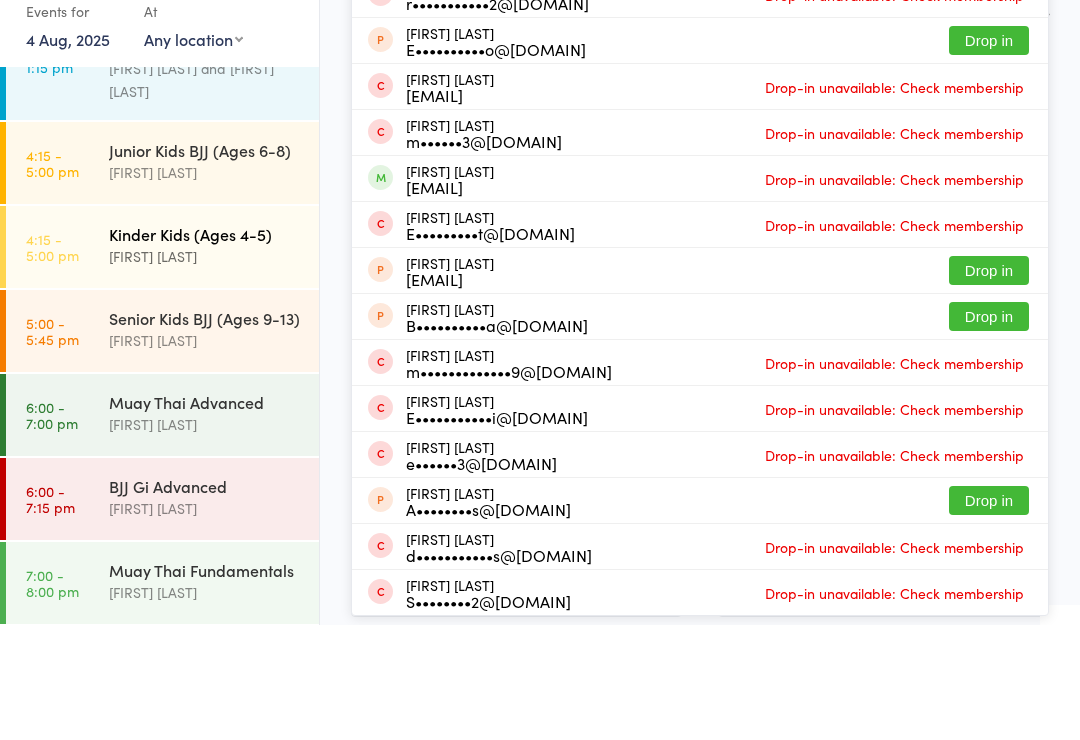 click on "Kinder Kids (Ages 4-5) [FIRST] [LAST]" at bounding box center [214, 360] 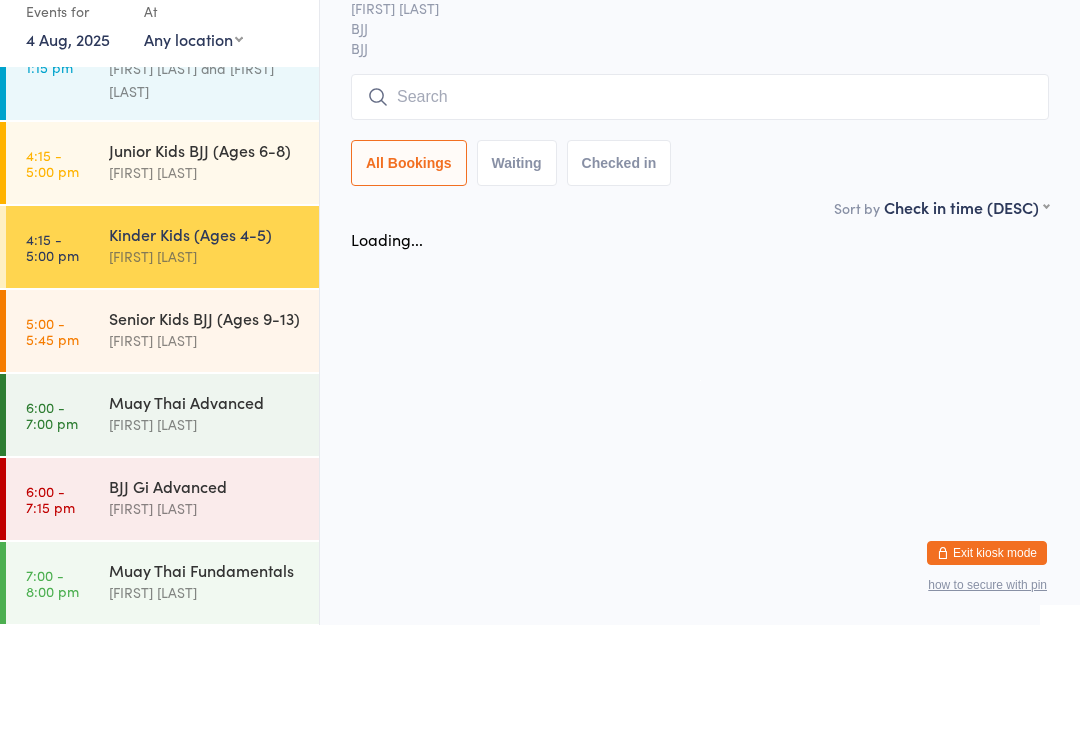 scroll, scrollTop: 0, scrollLeft: 0, axis: both 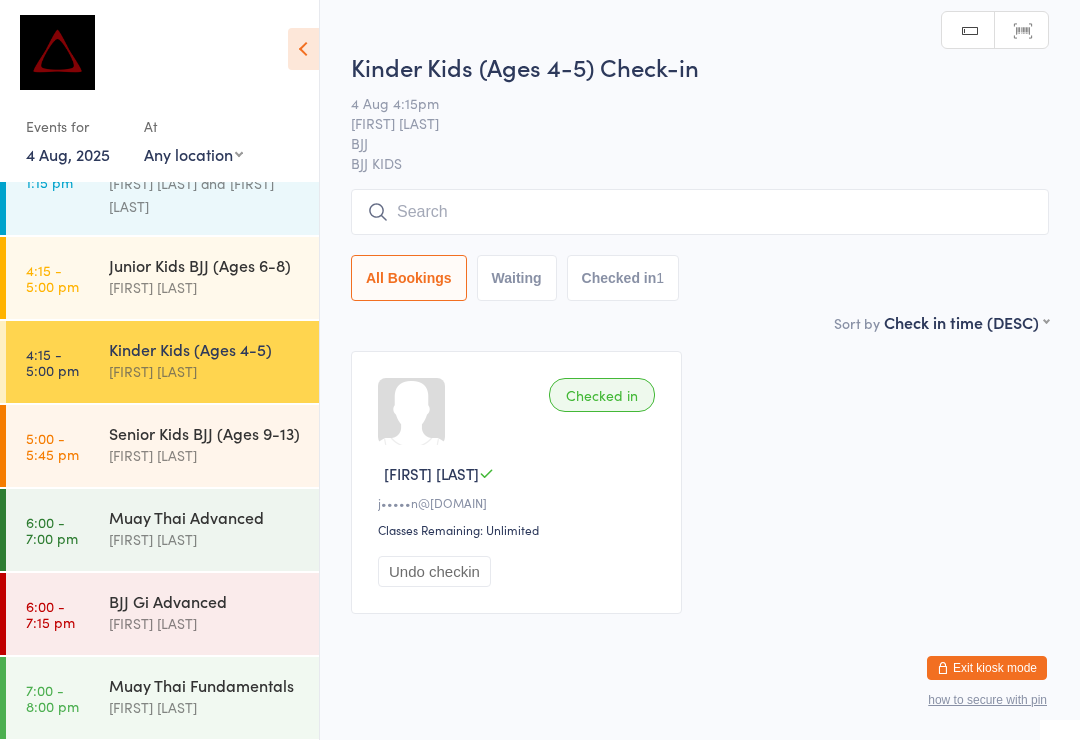 click at bounding box center [700, 212] 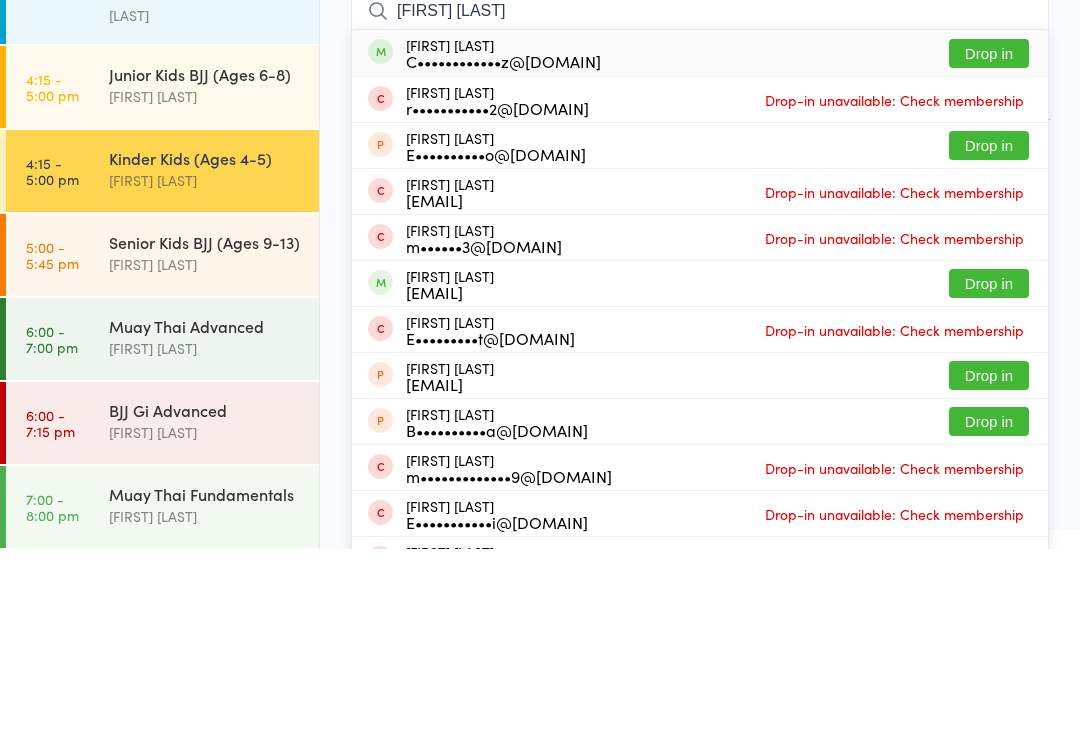 type on "[FIRST] [LAST]" 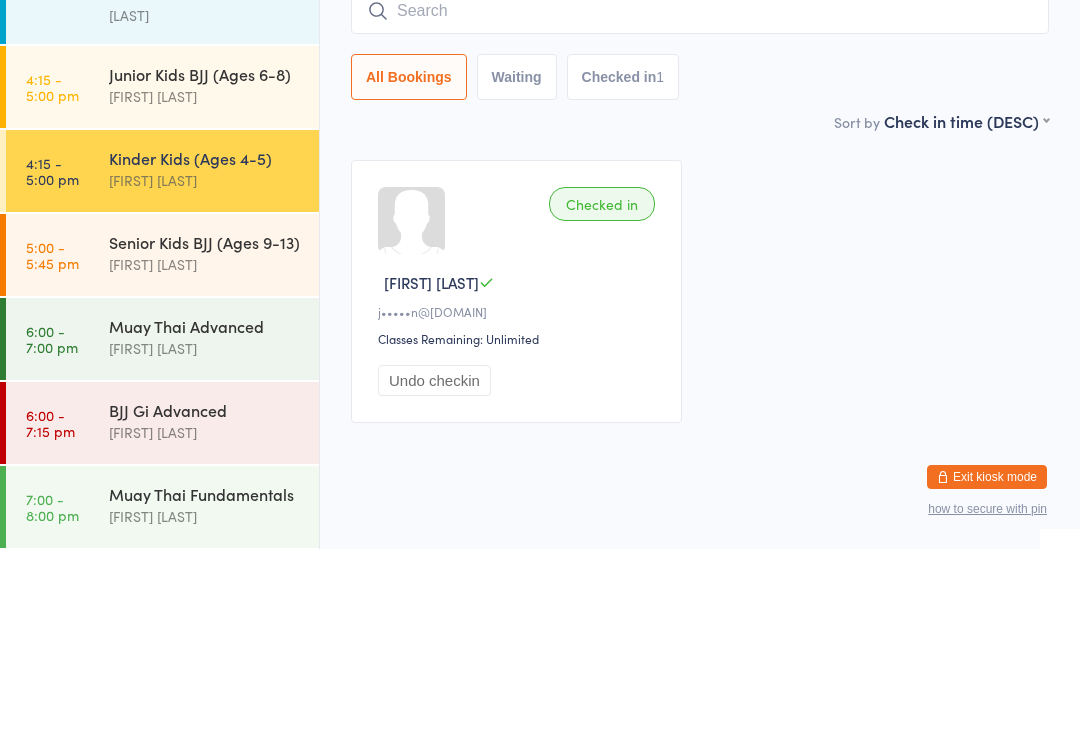 scroll, scrollTop: 38, scrollLeft: 0, axis: vertical 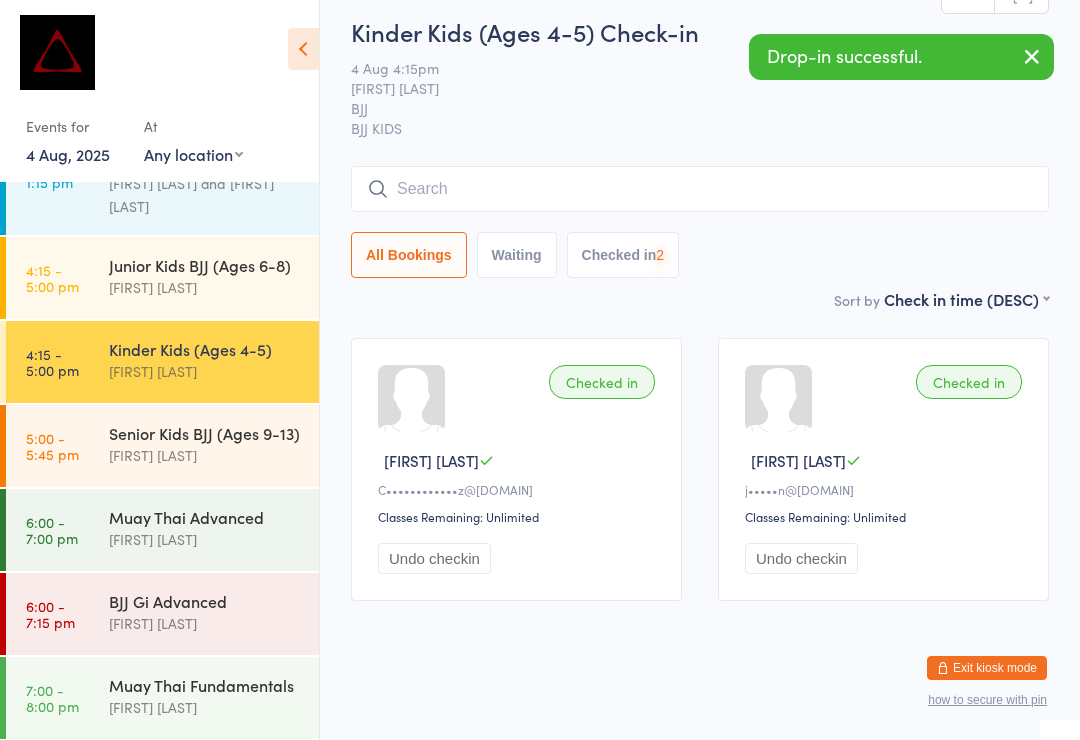 click at bounding box center [700, 189] 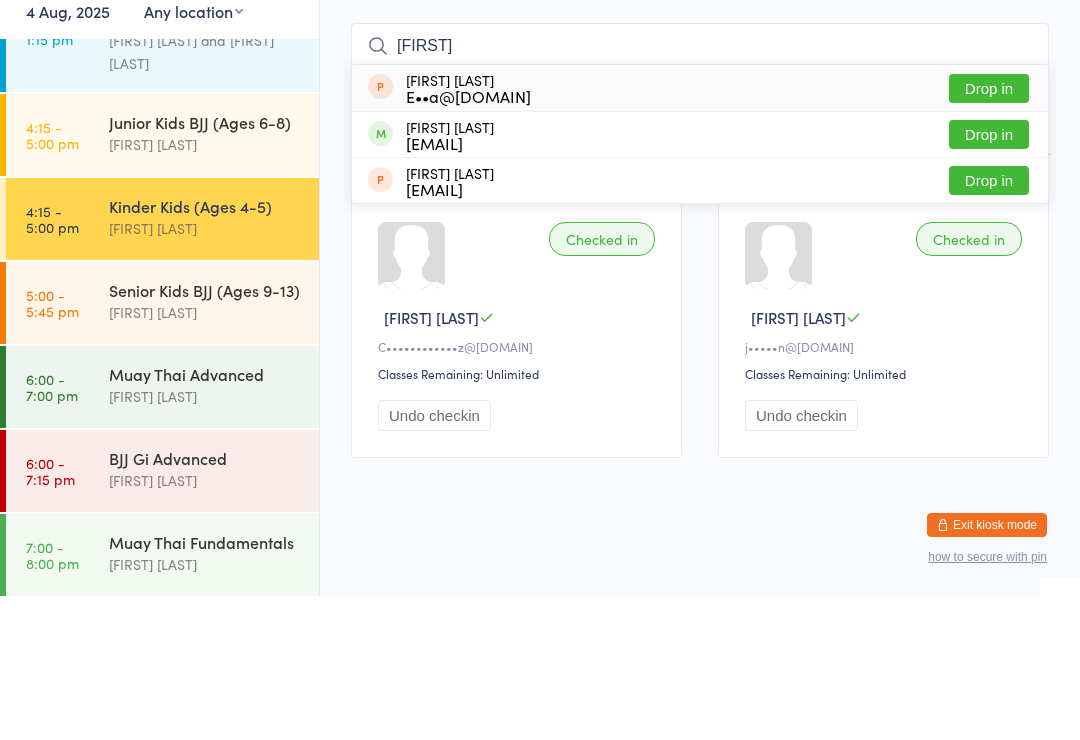 type on "[FIRST]" 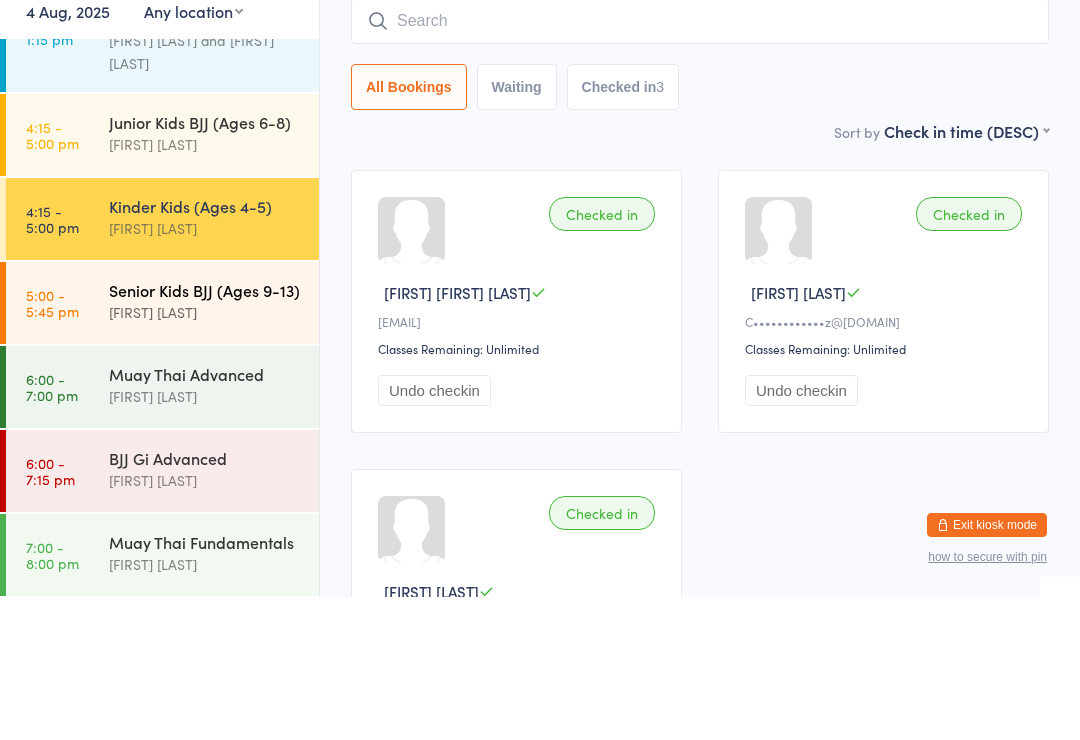 click on "Senior Kids BJJ (Ages 9-13)" at bounding box center (205, 433) 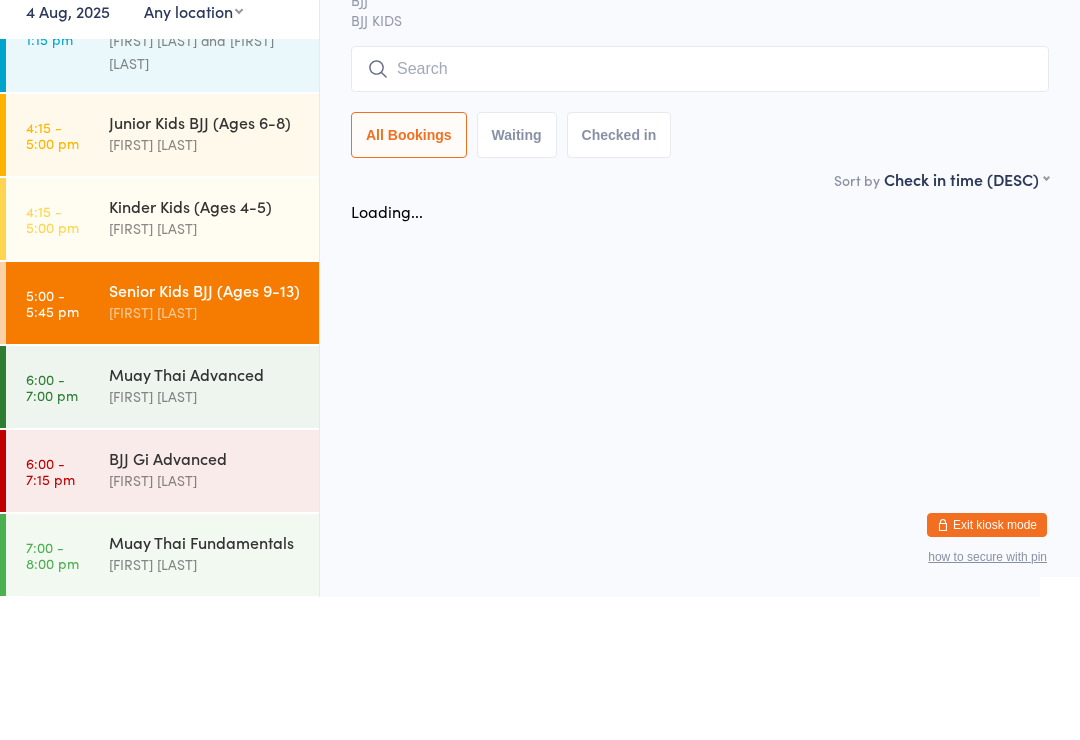 scroll, scrollTop: 0, scrollLeft: 0, axis: both 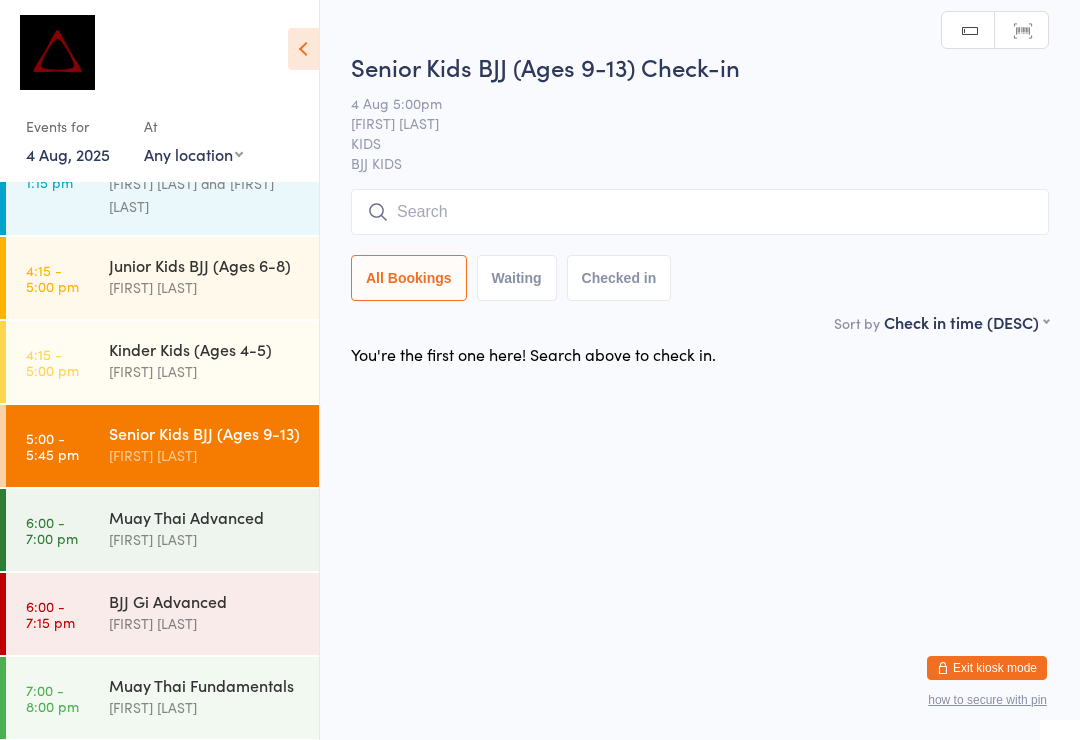 click at bounding box center (700, 212) 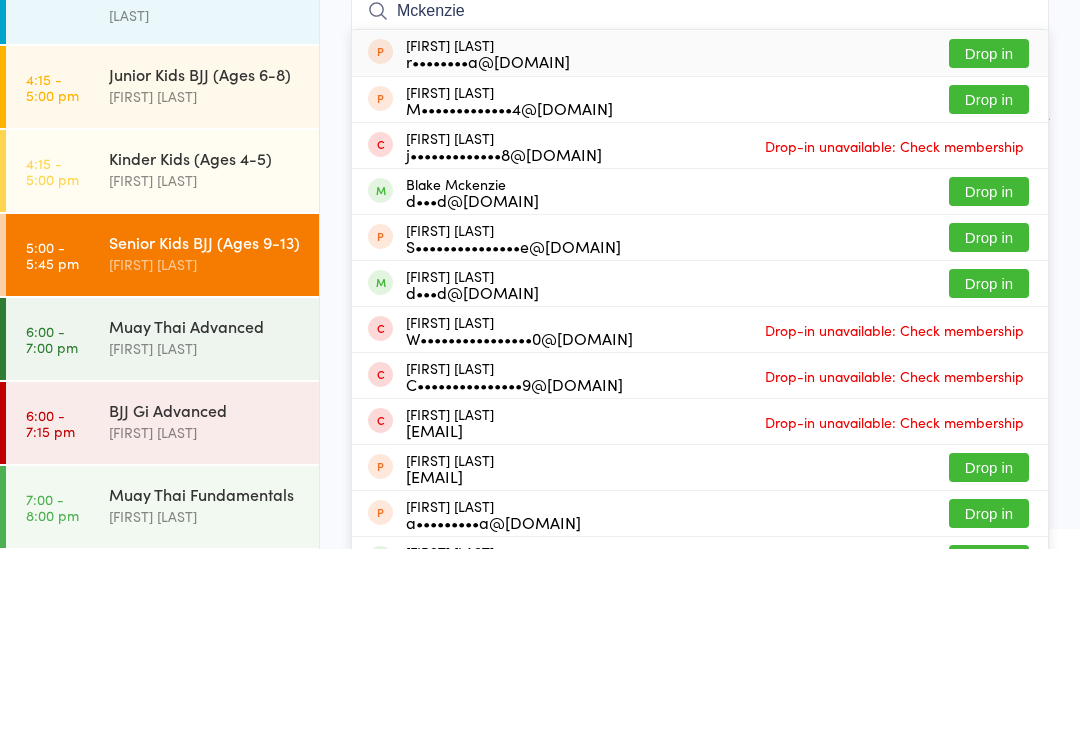 type on "Mckenzie" 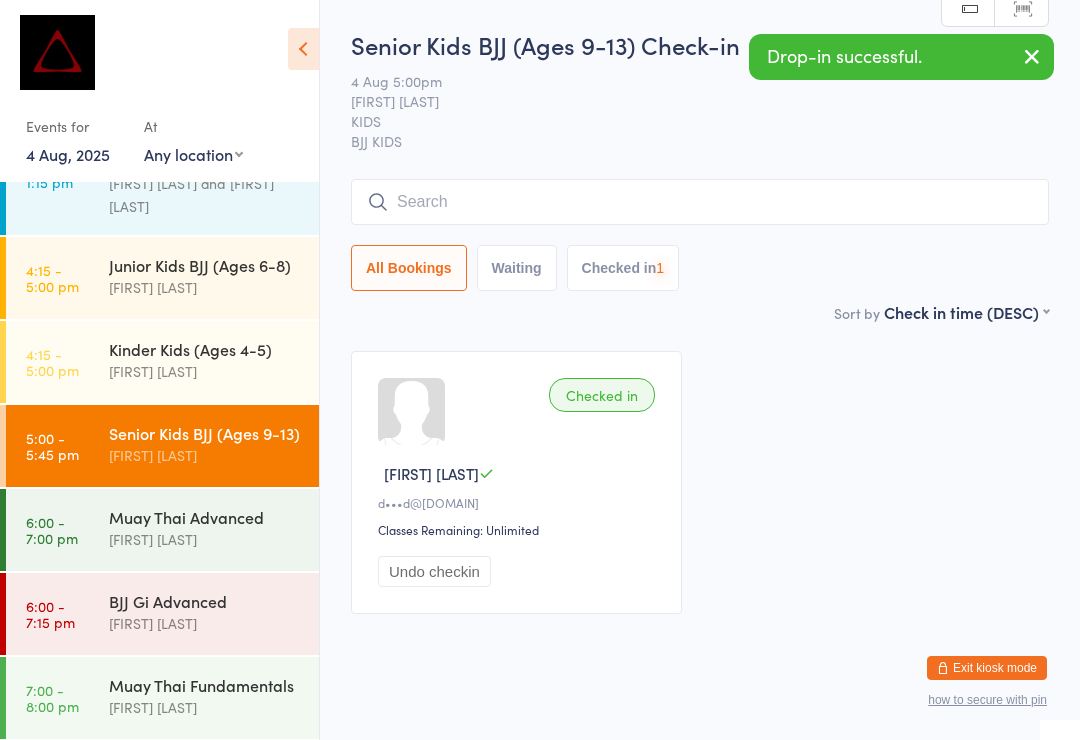 click at bounding box center (700, 202) 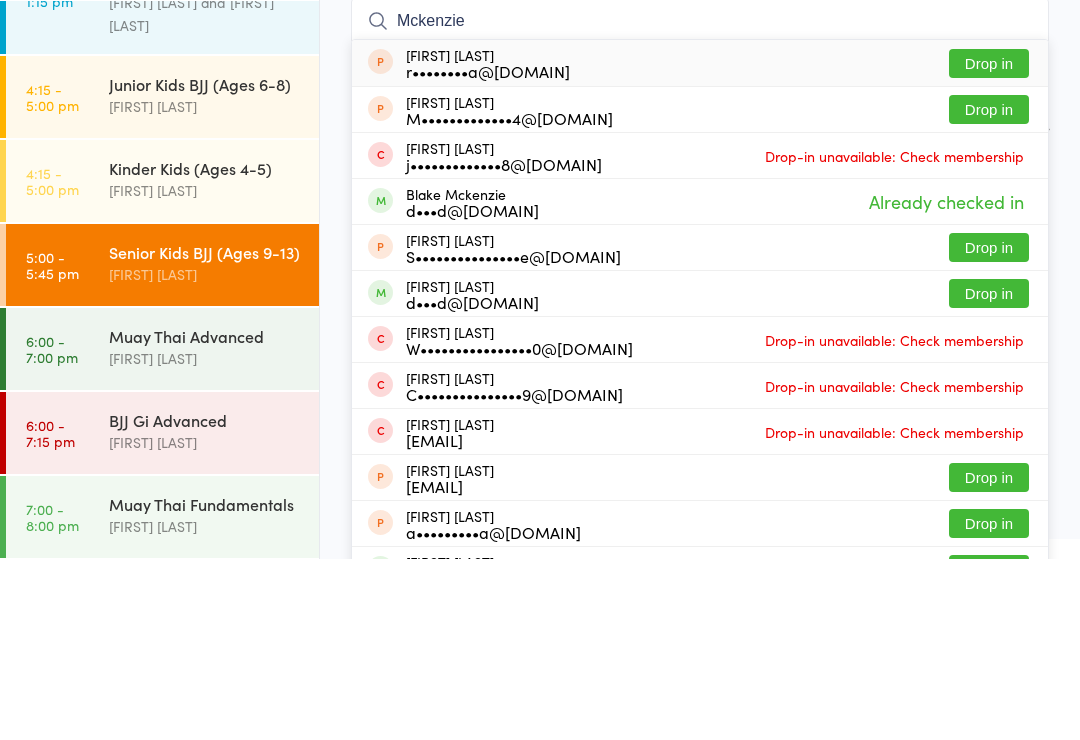 type on "Mckenzie" 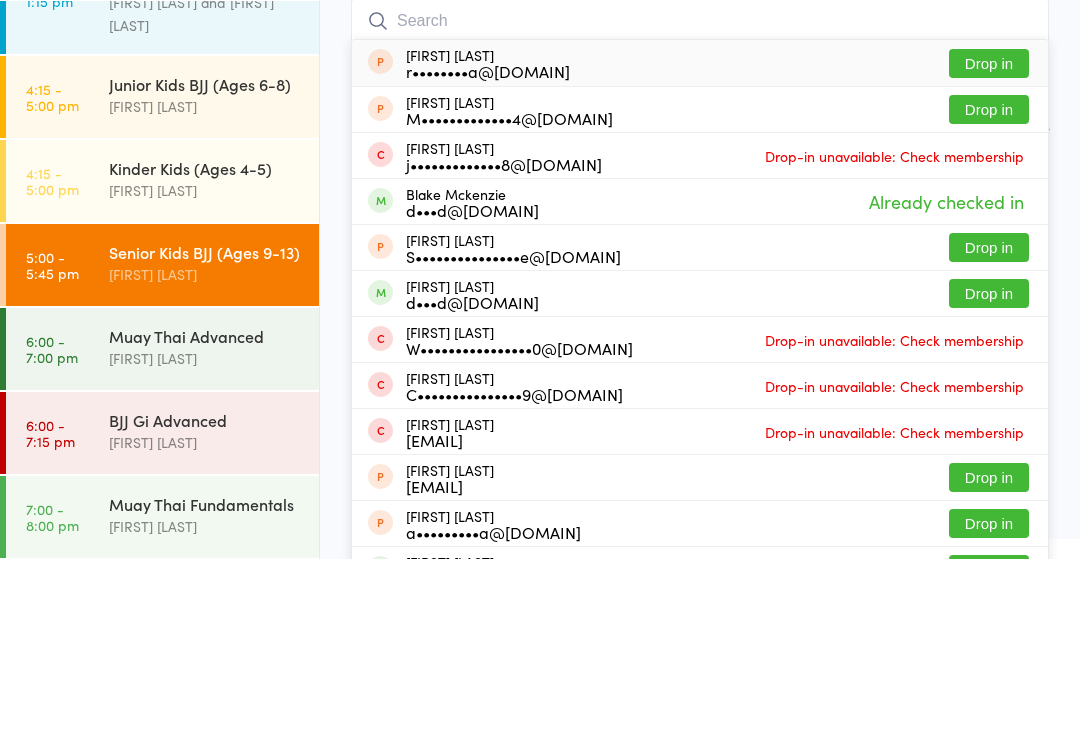 scroll, scrollTop: 38, scrollLeft: 0, axis: vertical 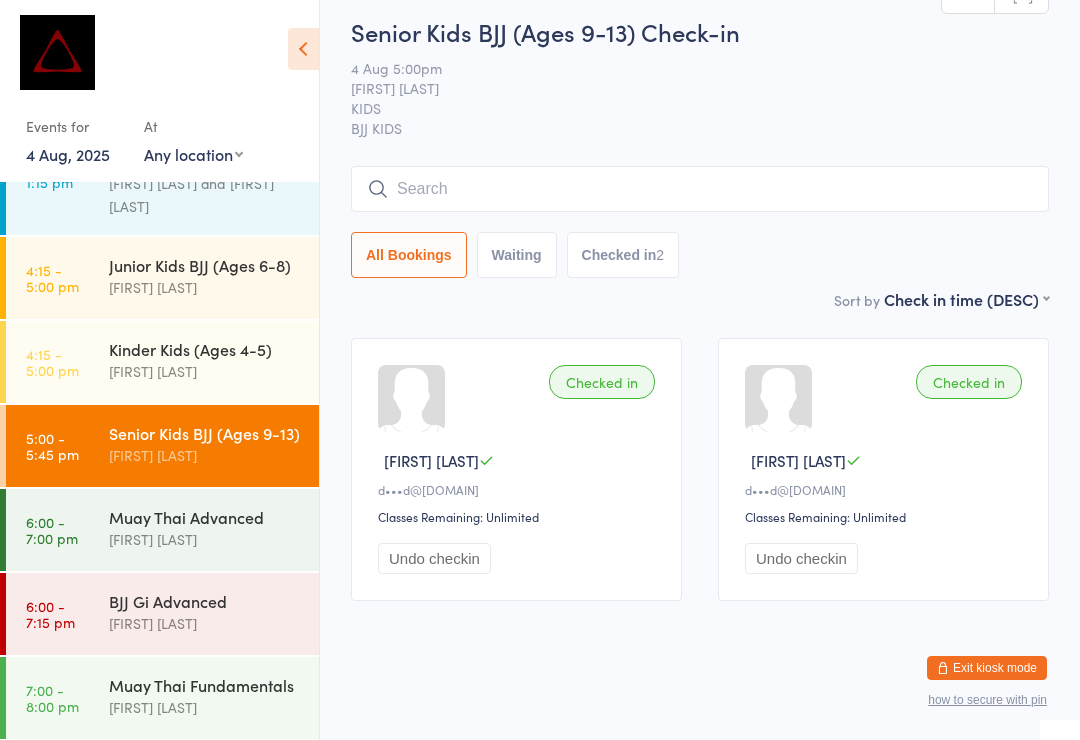 click at bounding box center [700, 189] 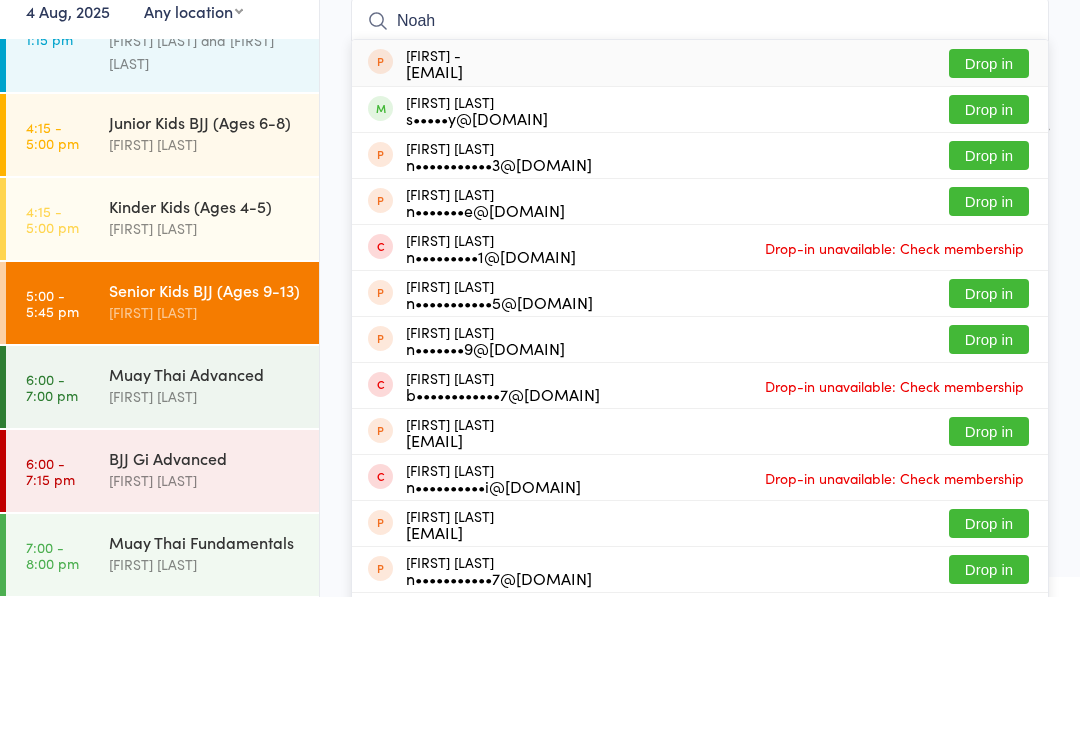 type on "Noah" 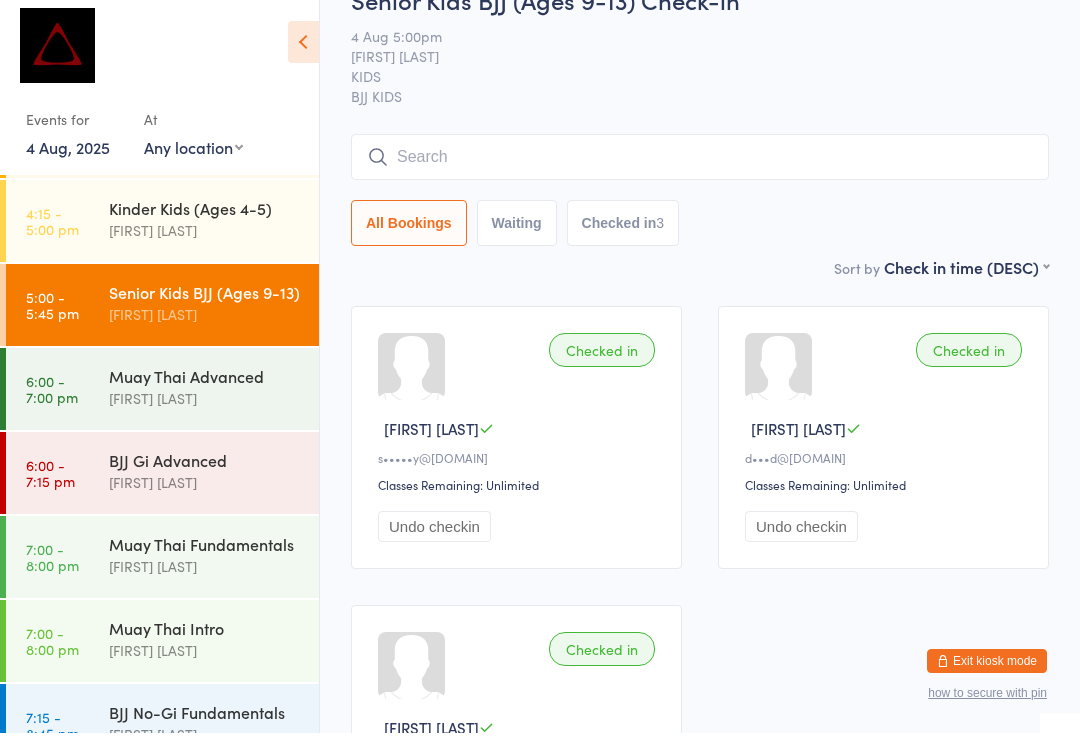scroll, scrollTop: 726, scrollLeft: 0, axis: vertical 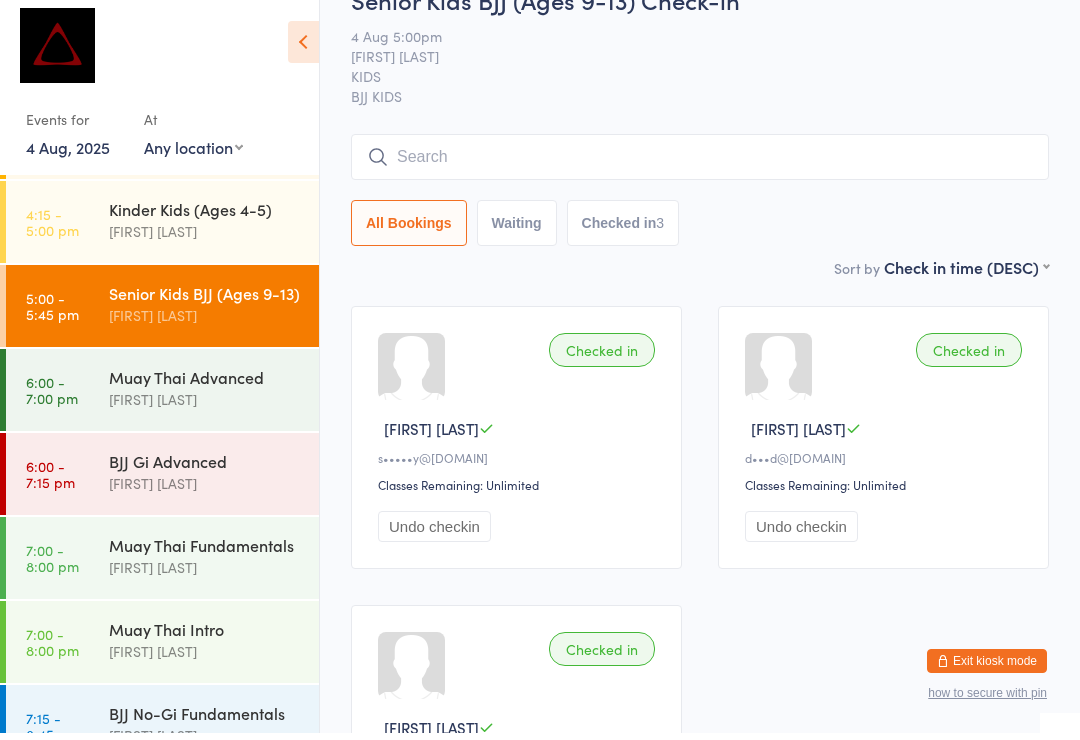 click on "[FIRST] [LAST]" at bounding box center [205, 322] 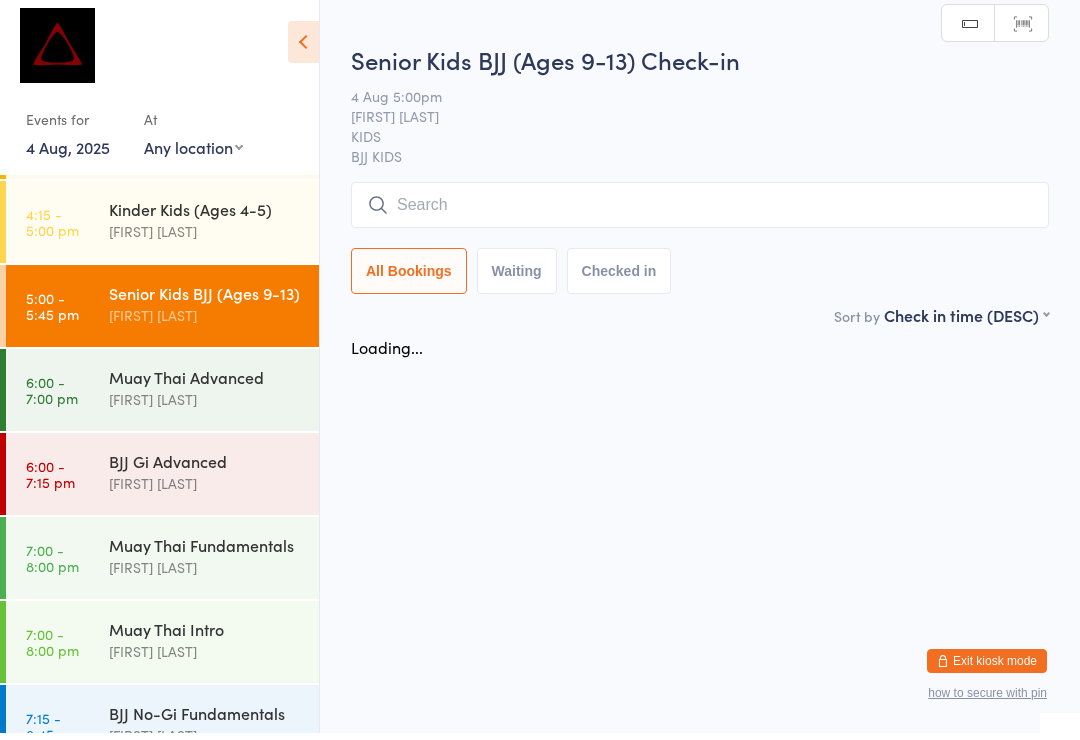 scroll, scrollTop: 0, scrollLeft: 0, axis: both 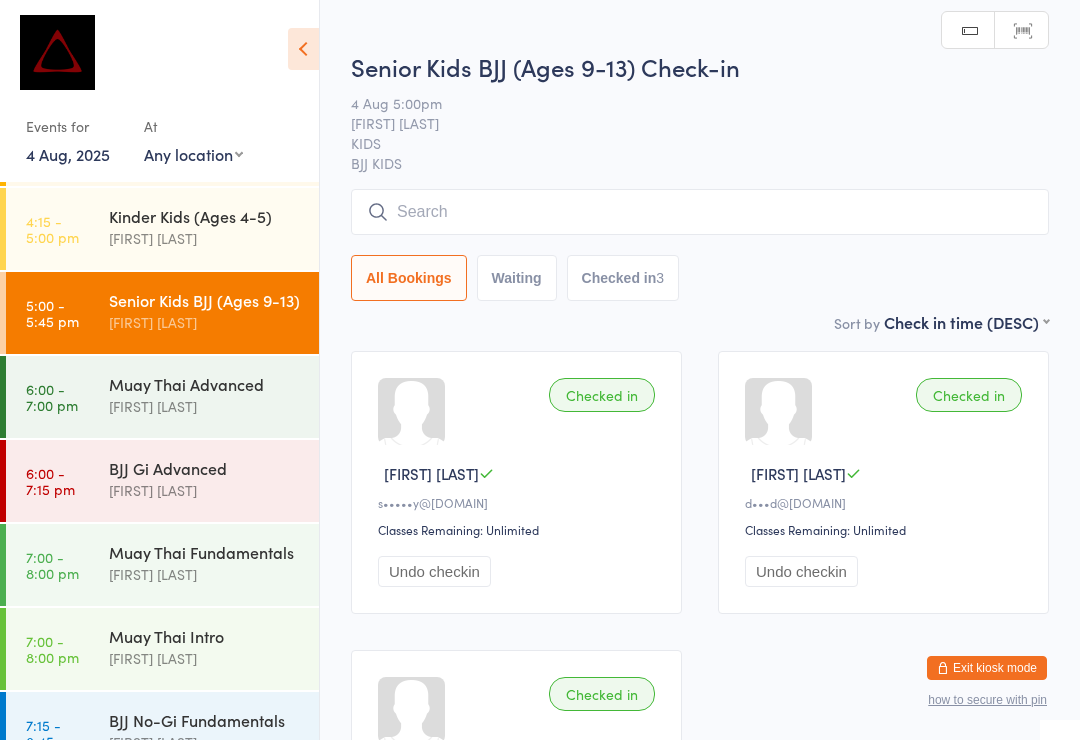 click at bounding box center (700, 212) 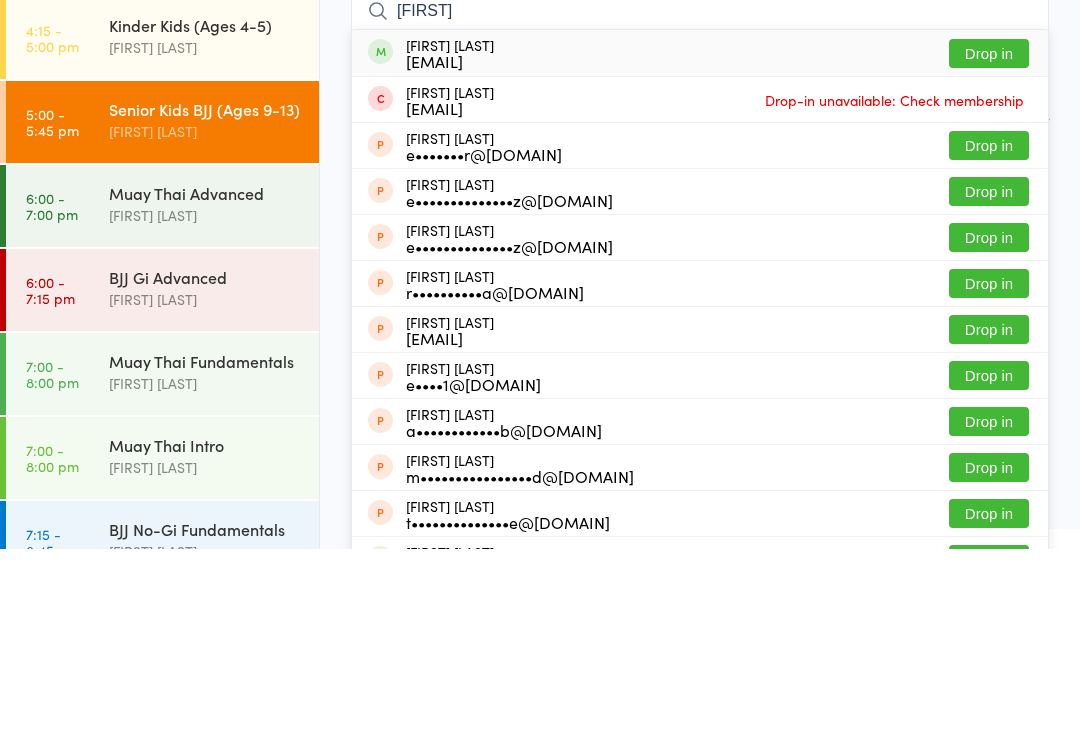 type on "[FIRST]" 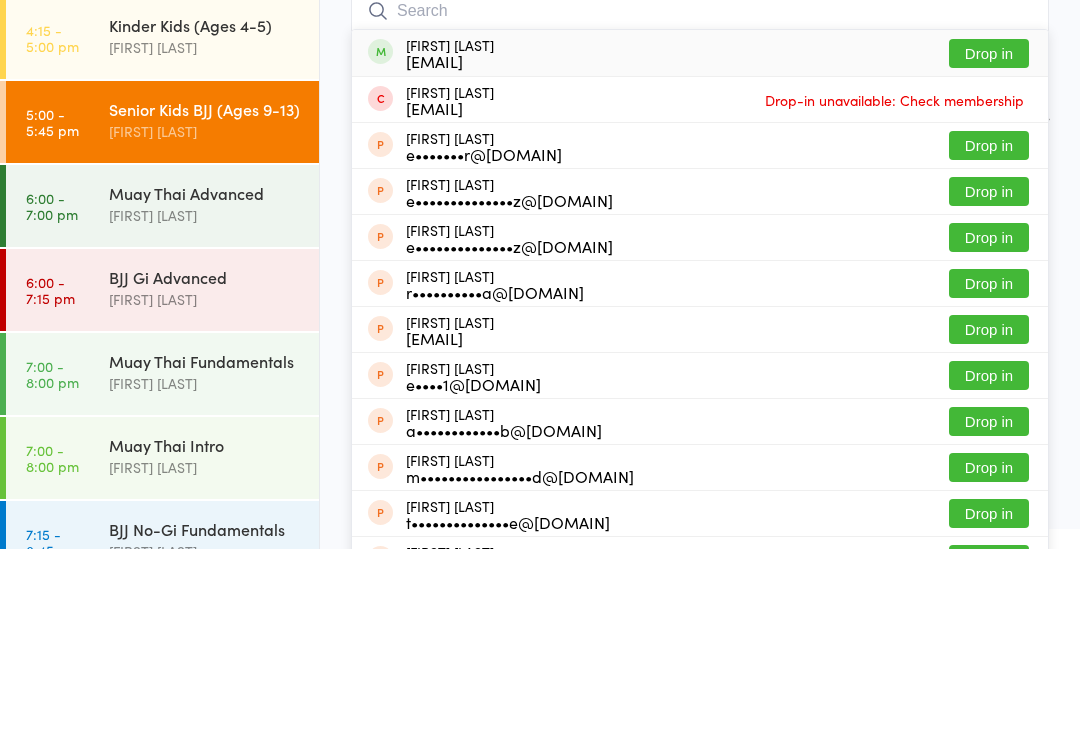 scroll, scrollTop: 191, scrollLeft: 0, axis: vertical 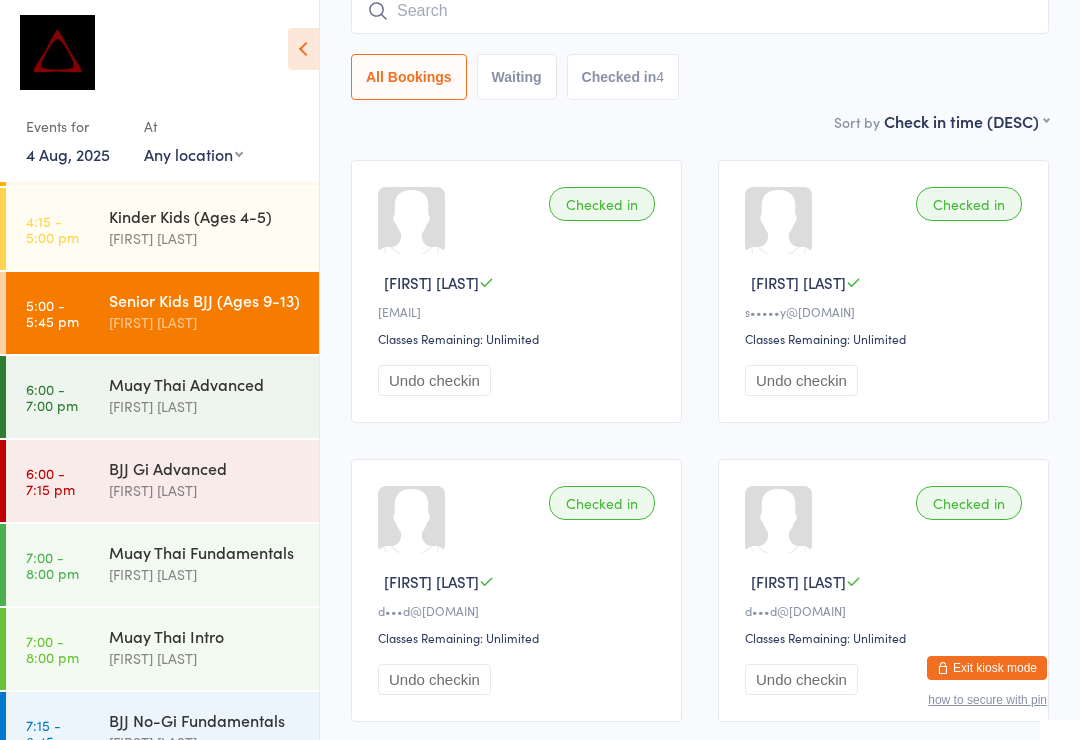 click on "[FIRST] [LAST]" at bounding box center (205, 322) 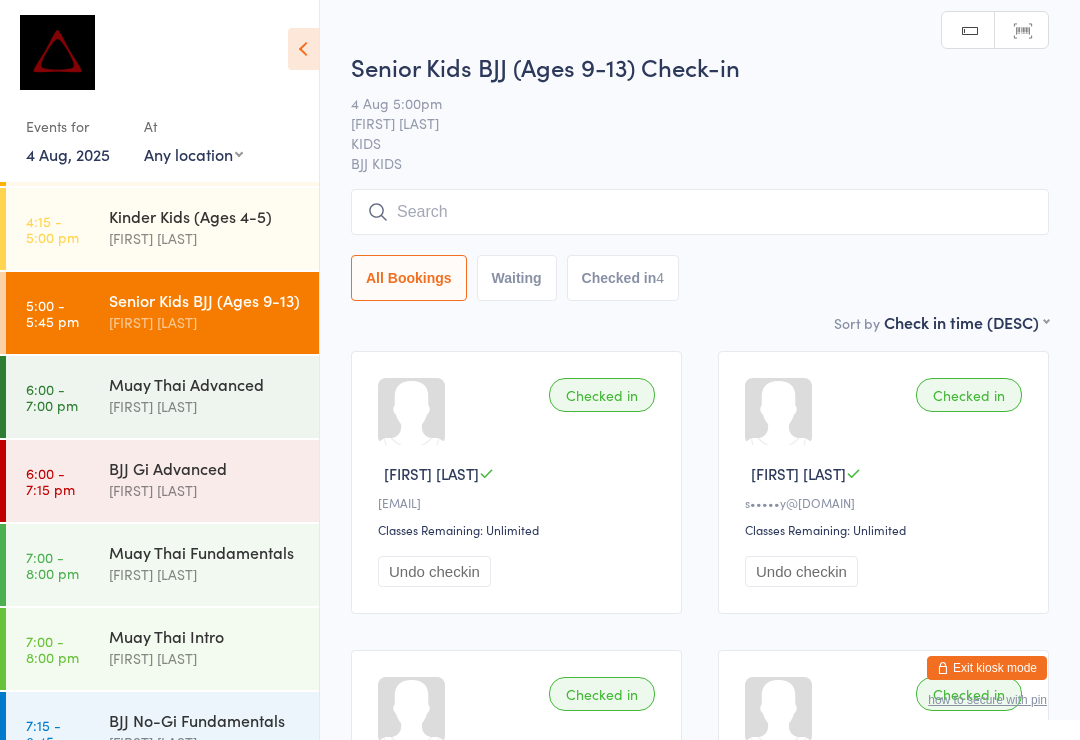 click at bounding box center [700, 212] 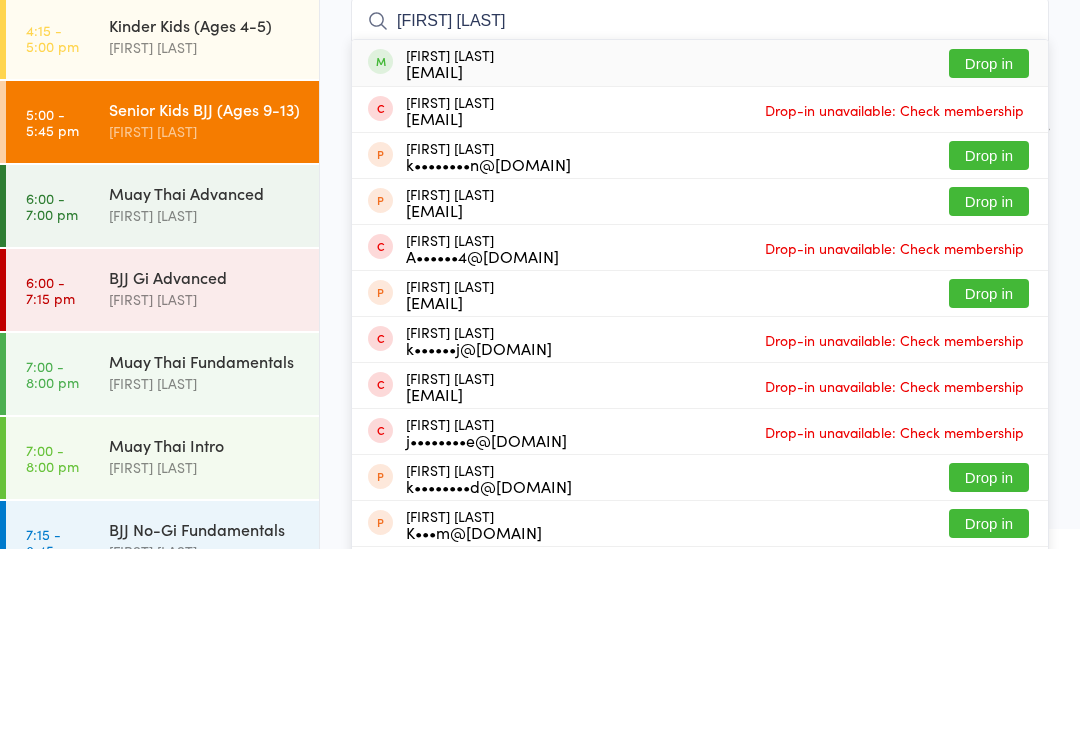 type on "[FIRST] [LAST]" 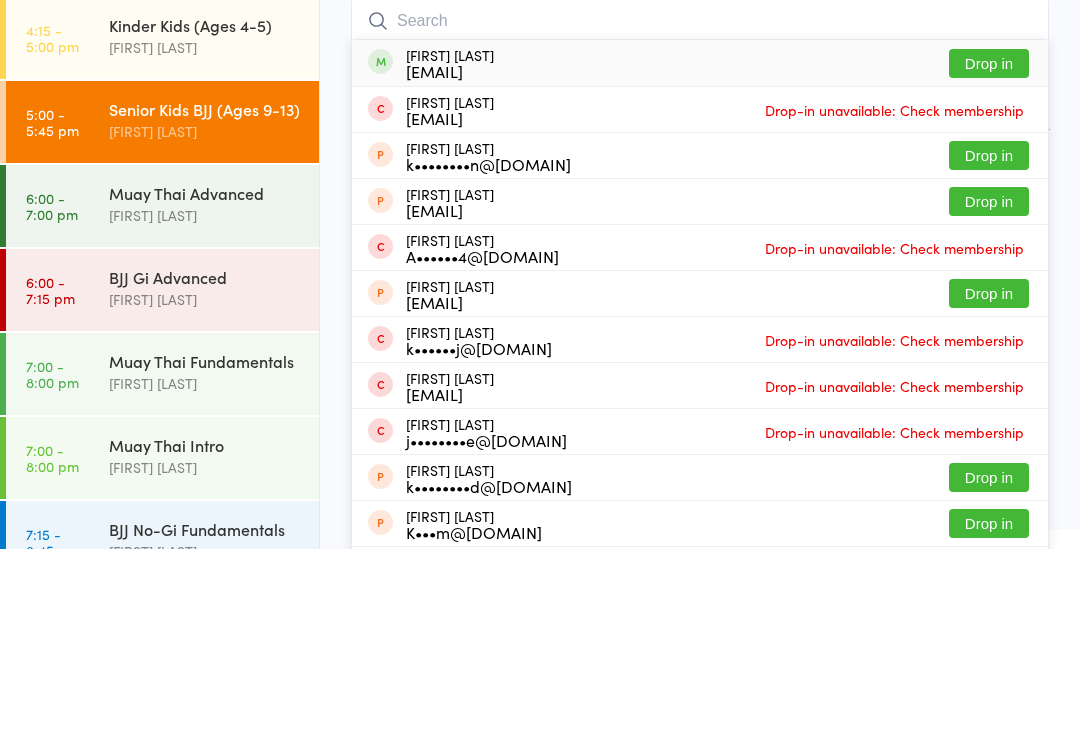 scroll, scrollTop: 191, scrollLeft: 0, axis: vertical 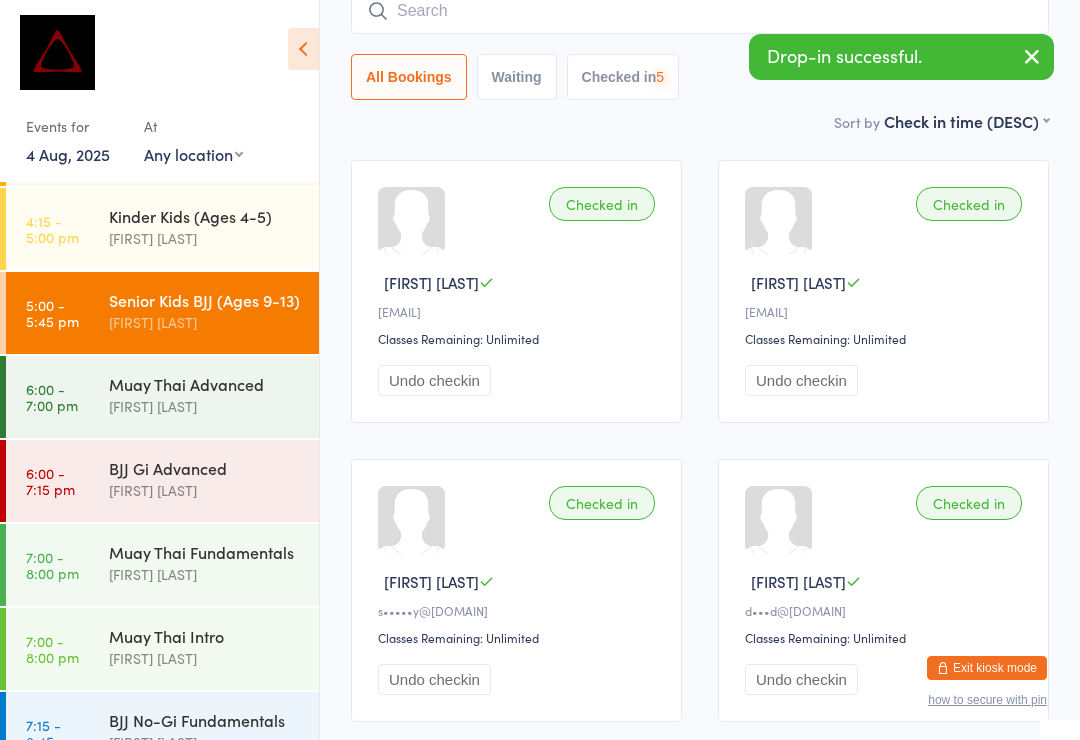 click at bounding box center [700, 11] 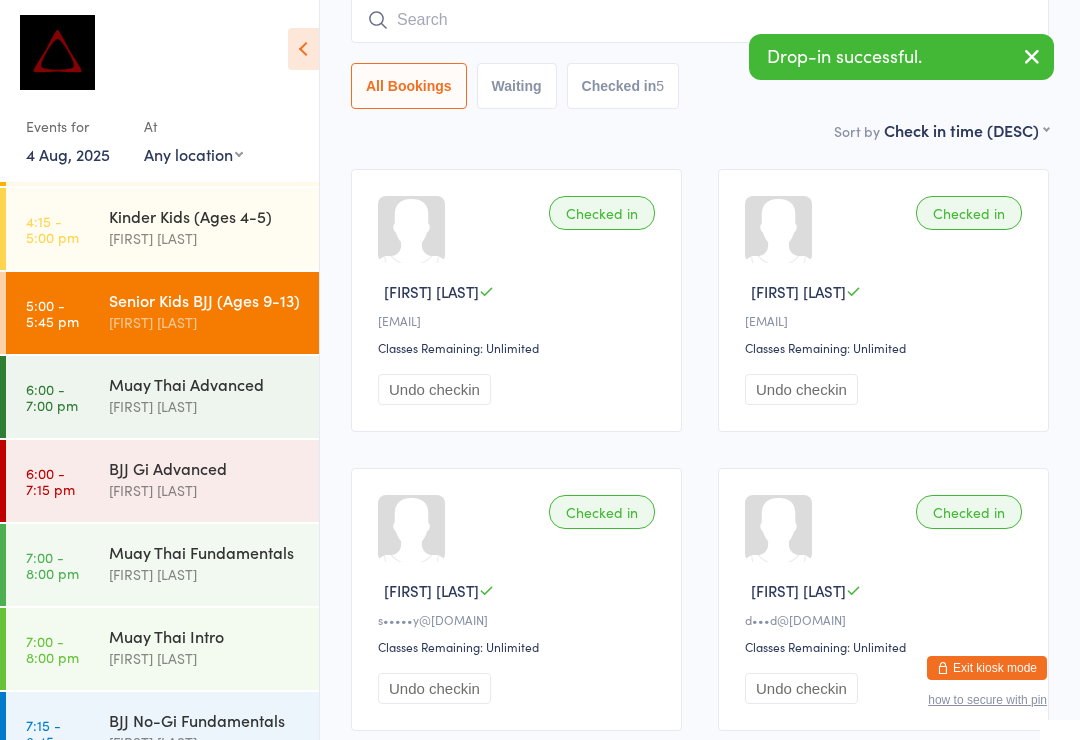 scroll, scrollTop: 181, scrollLeft: 0, axis: vertical 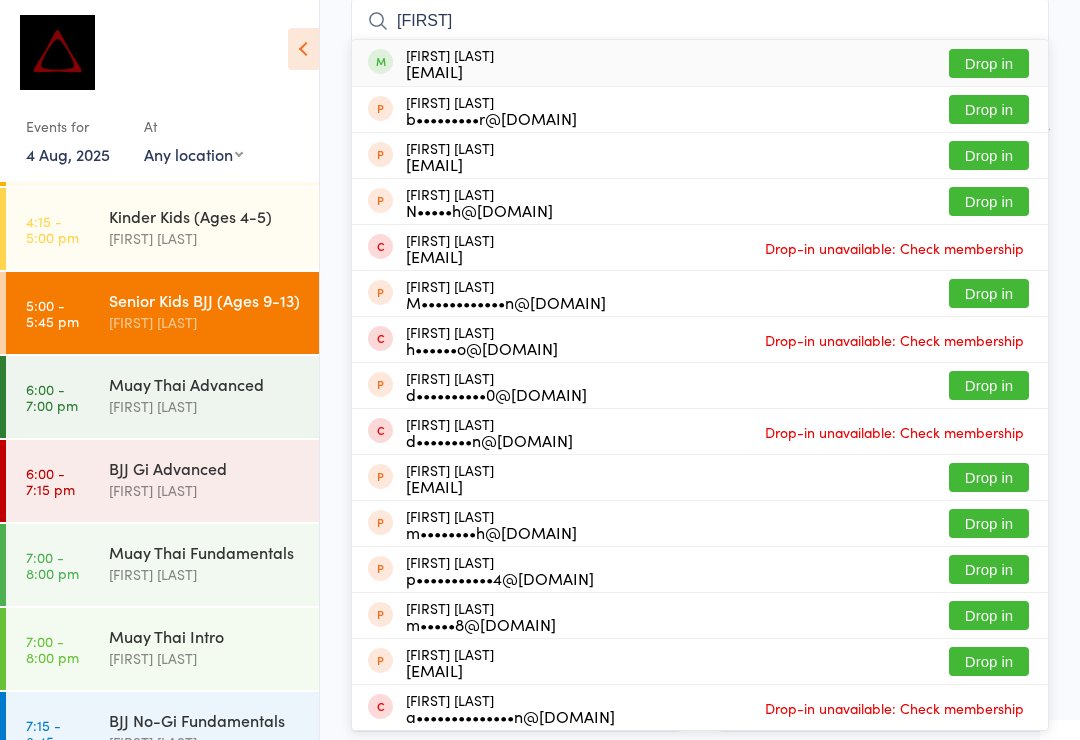 type on "[FIRST]" 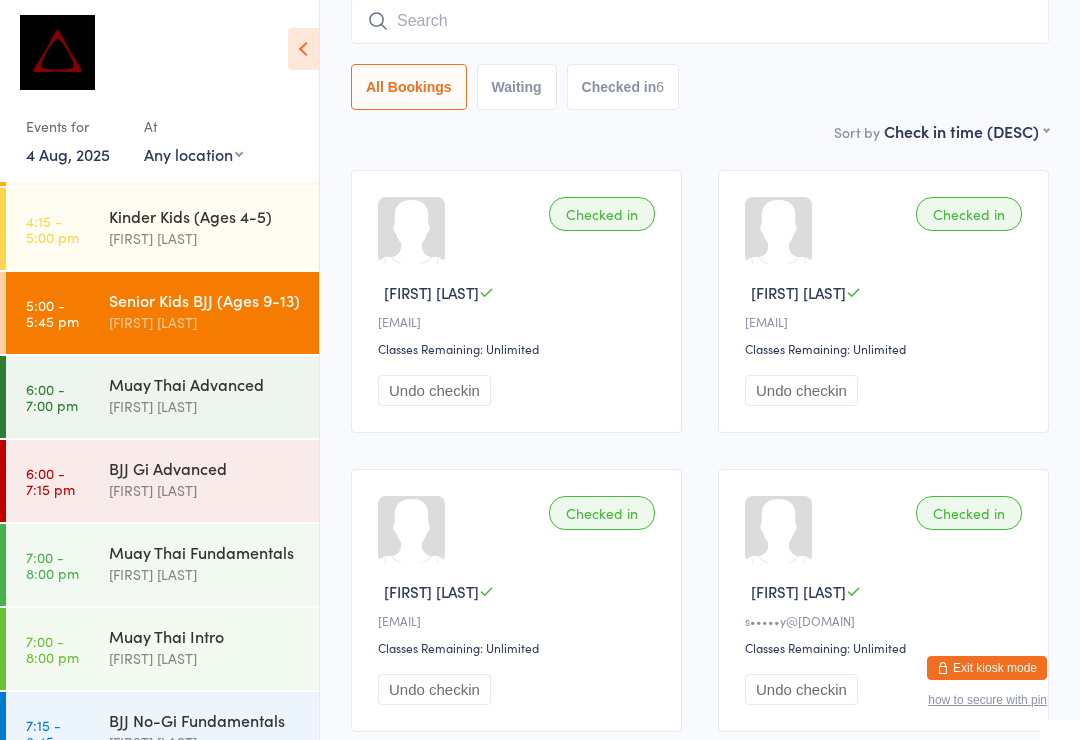 click at bounding box center [700, 21] 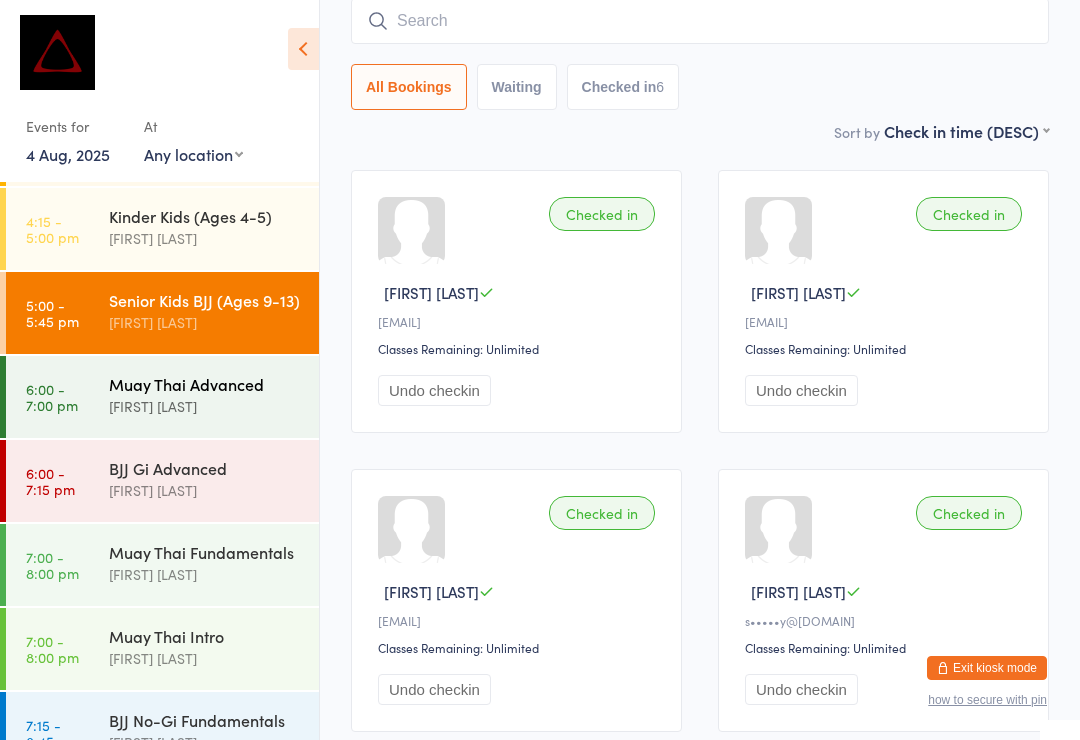 click on "Muay Thai Advanced" at bounding box center (205, 384) 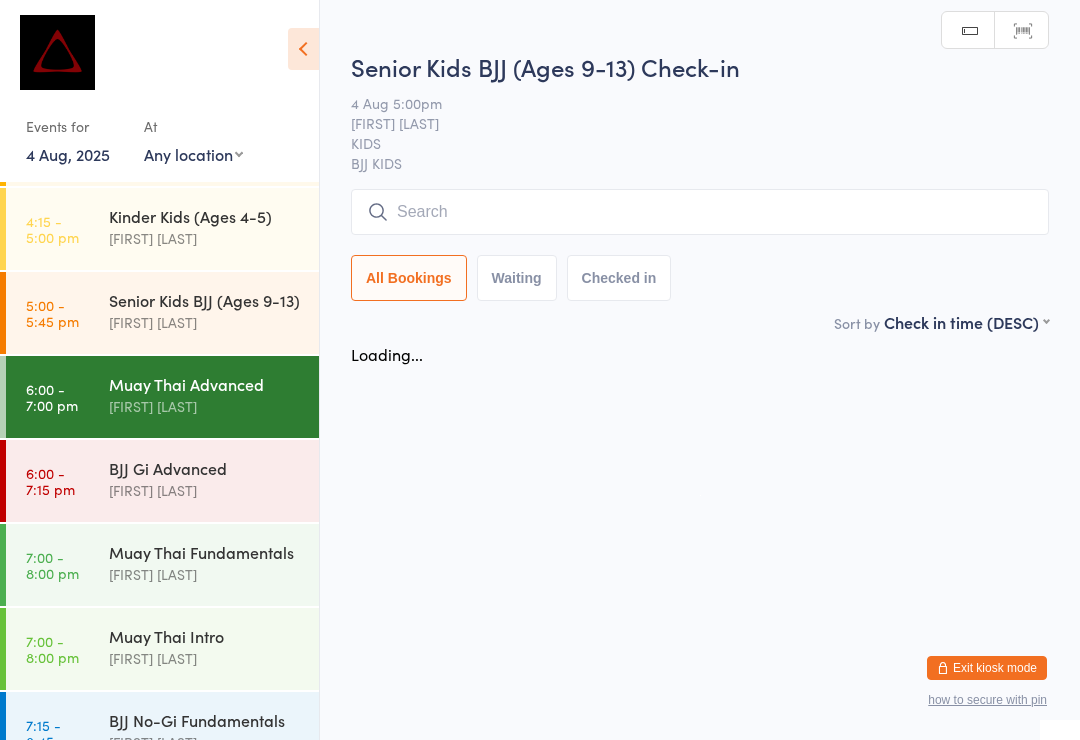 scroll, scrollTop: 0, scrollLeft: 0, axis: both 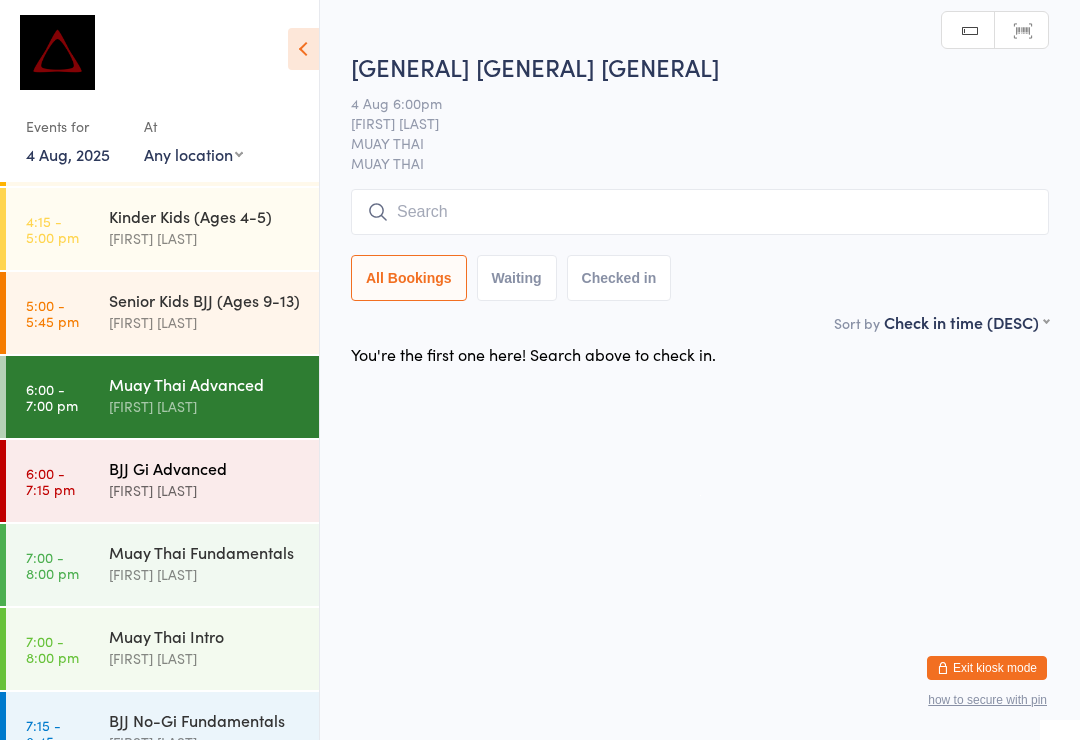 click on "[FIRST] [LAST]" at bounding box center [205, 490] 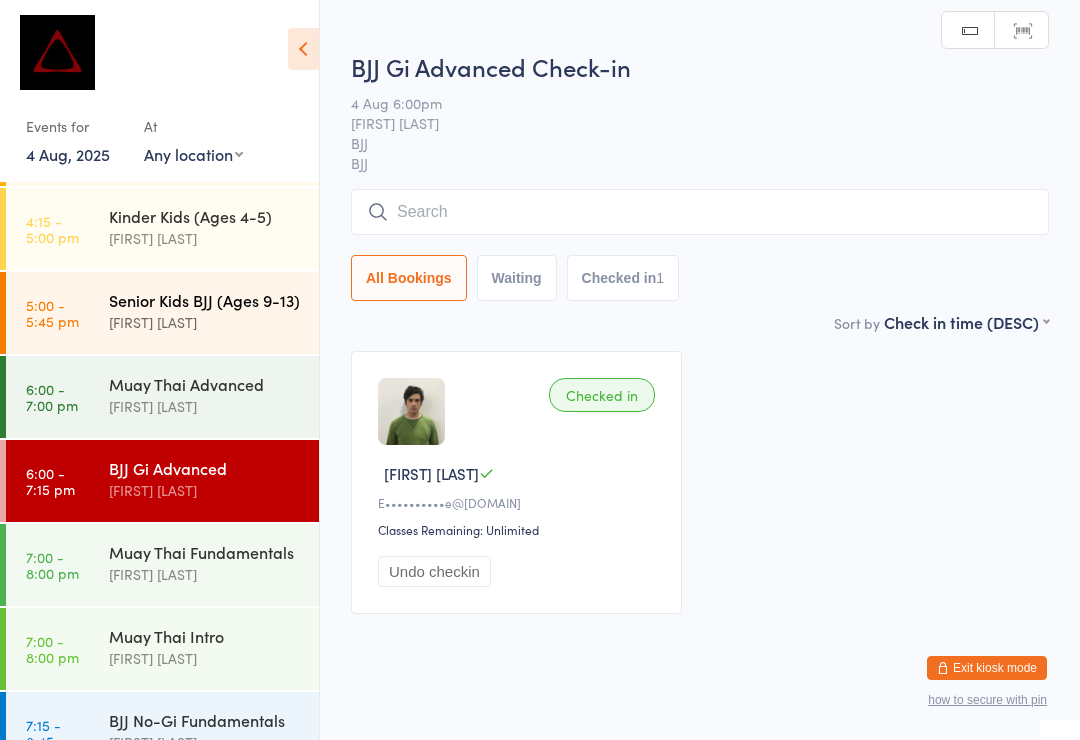 click on "[FIRST] [LAST]" at bounding box center (205, 322) 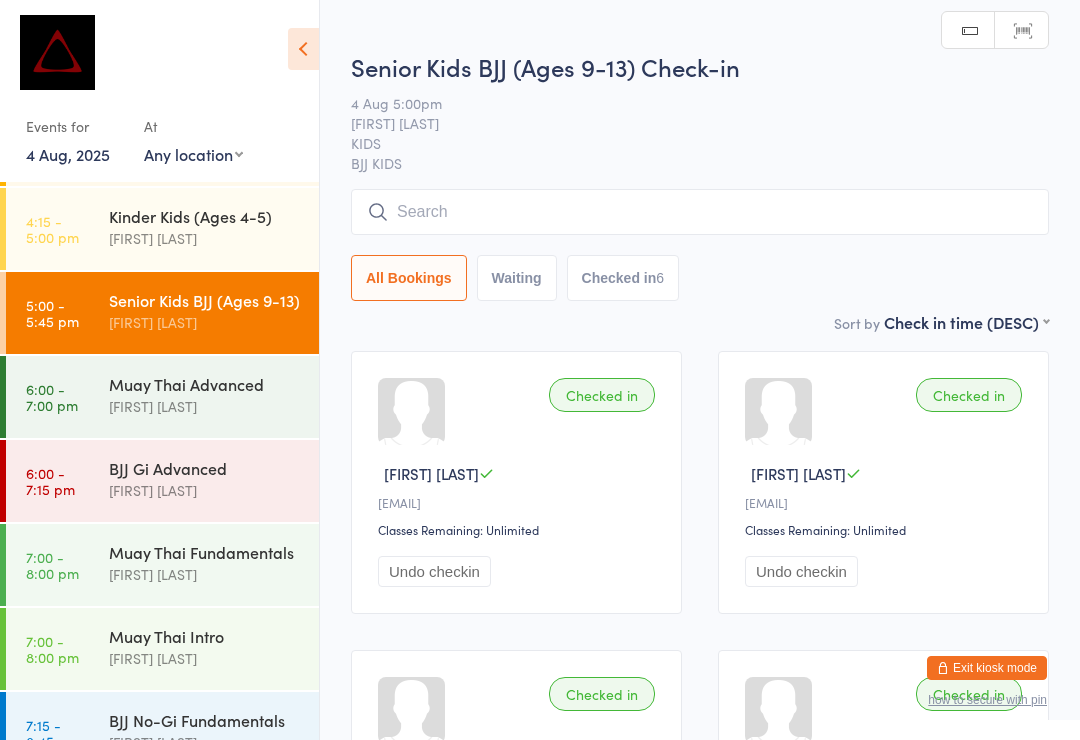click on "Waiting" at bounding box center [517, 278] 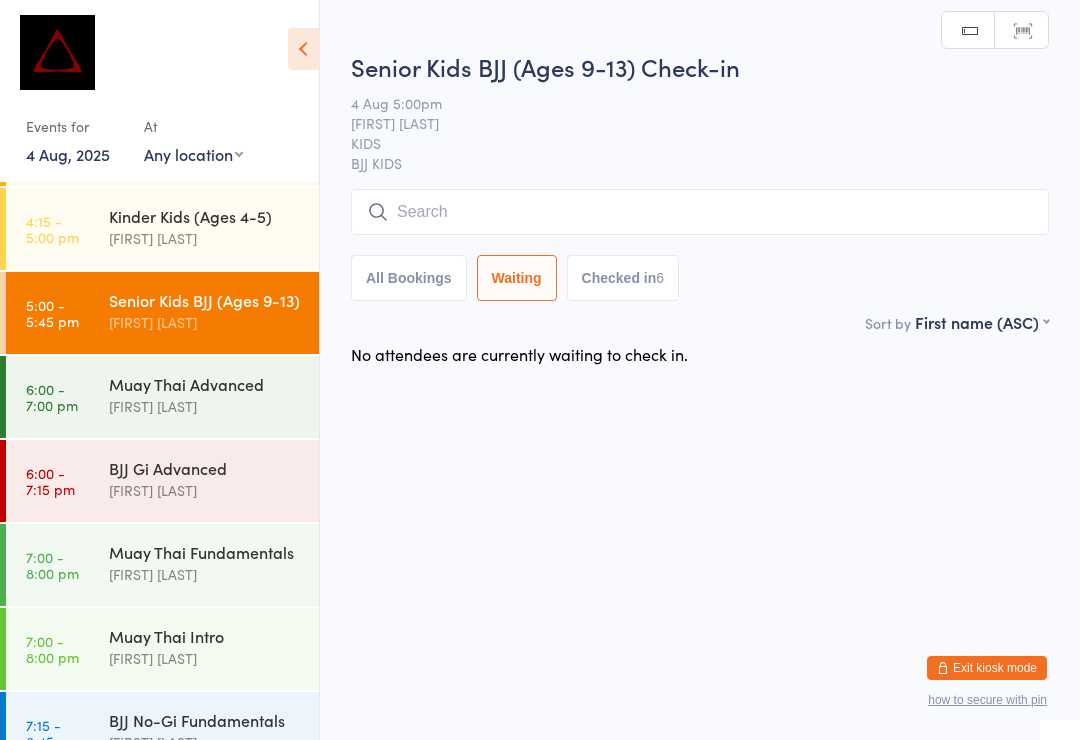 click at bounding box center [700, 212] 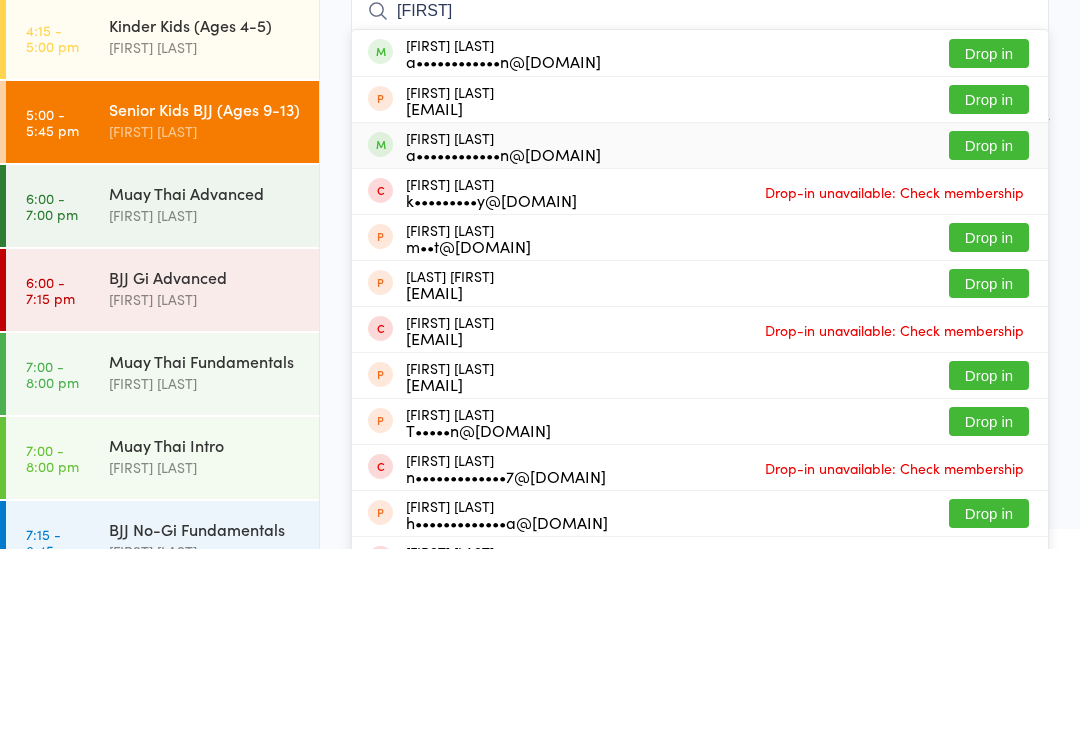 type on "[FIRST]" 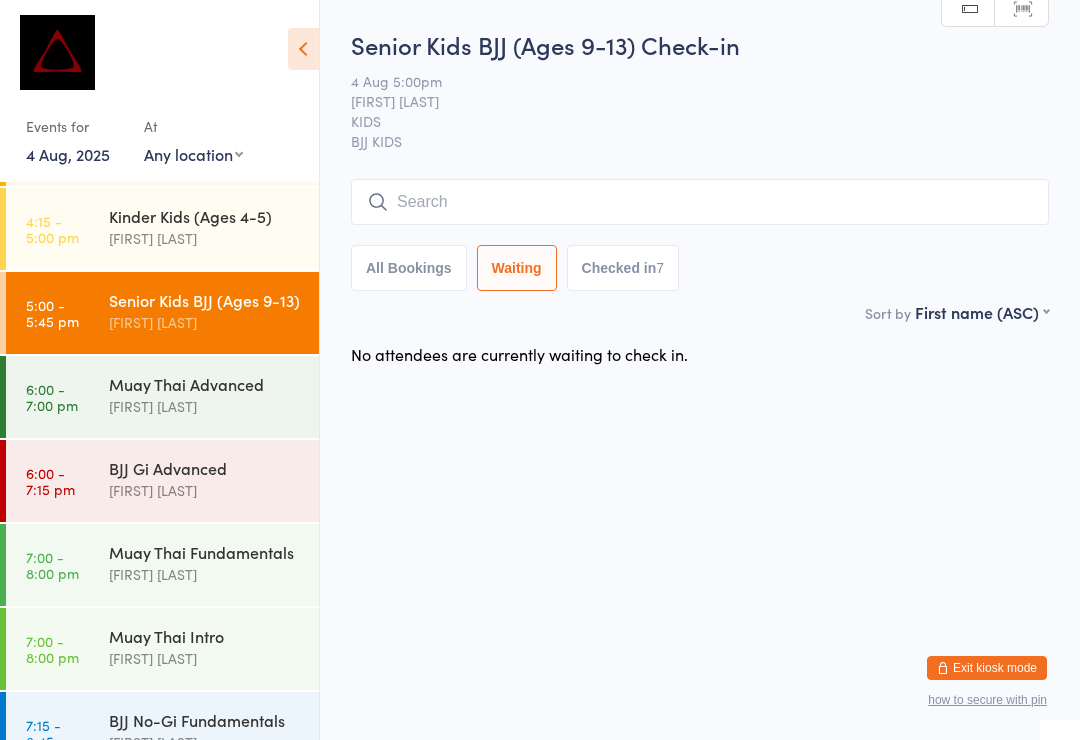 click on "[FIRST] [LAST]" at bounding box center (684, 101) 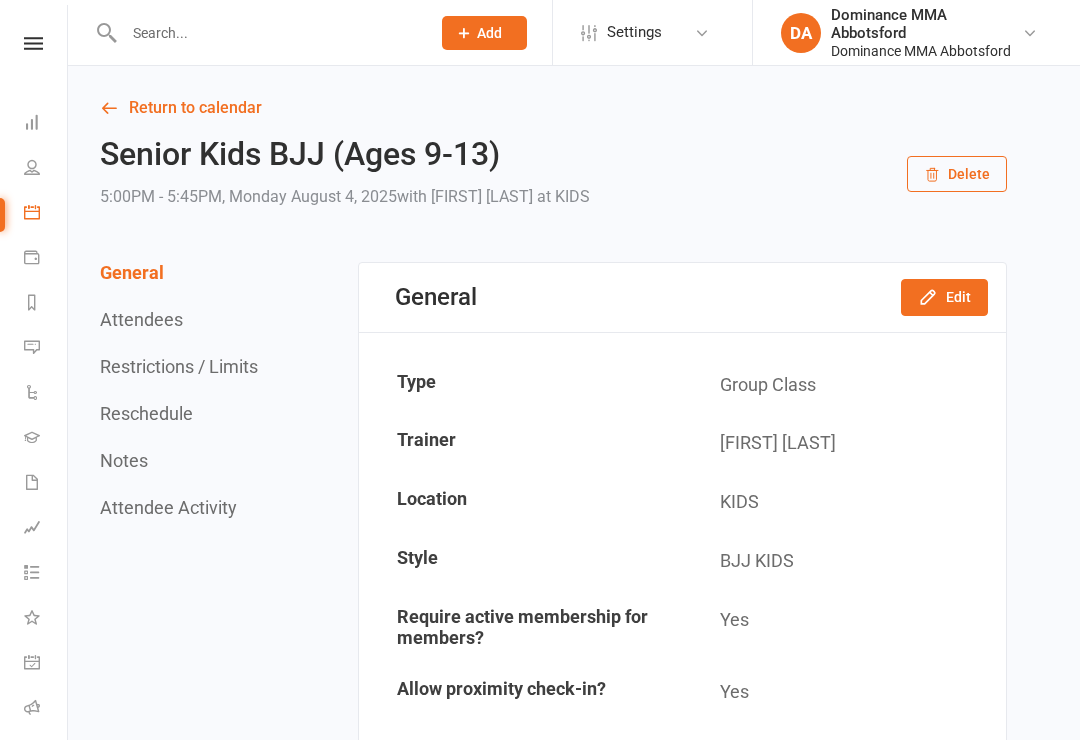 click at bounding box center (267, 33) 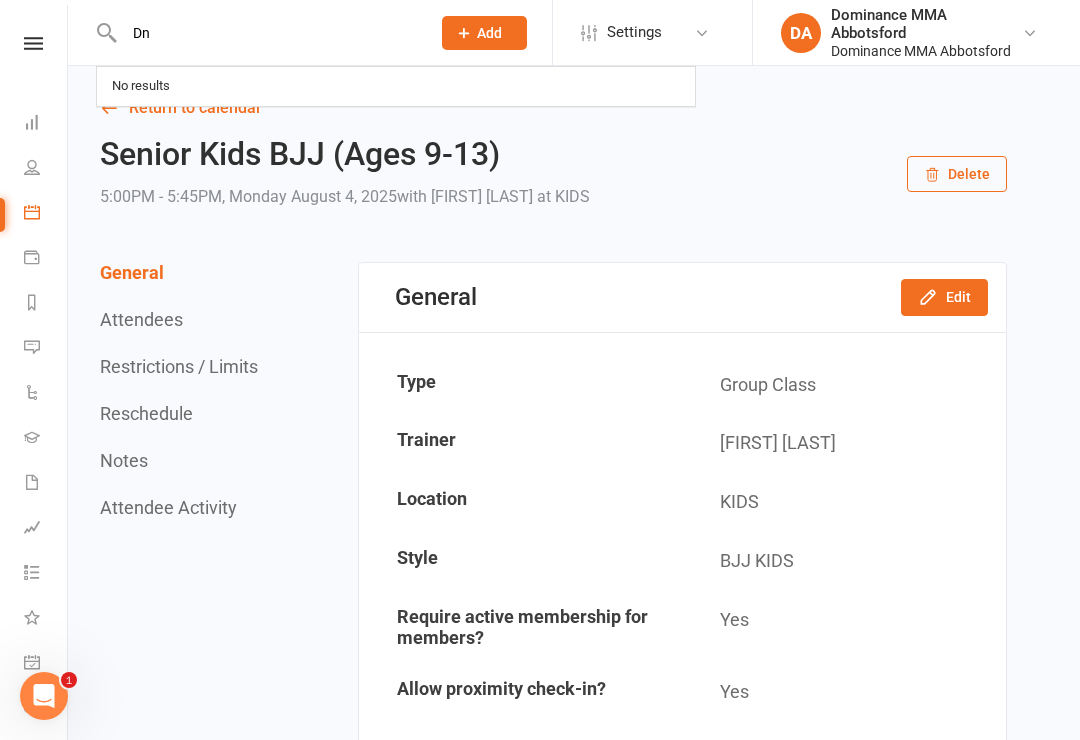 scroll, scrollTop: 0, scrollLeft: 0, axis: both 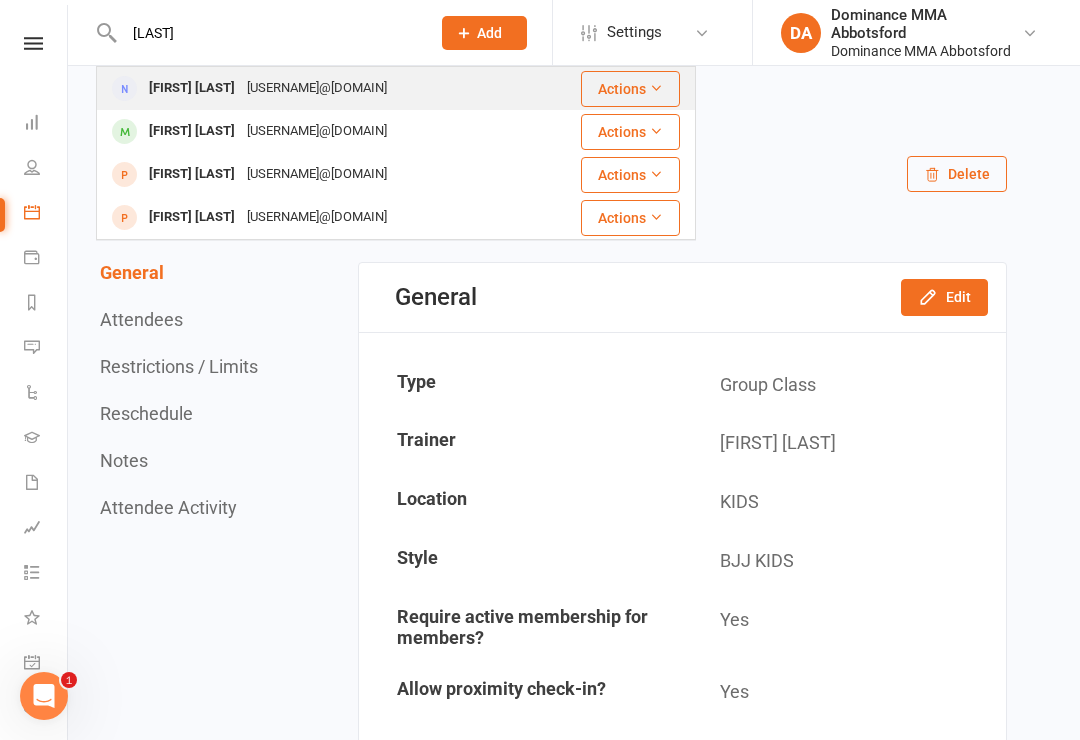type on "Dnlop" 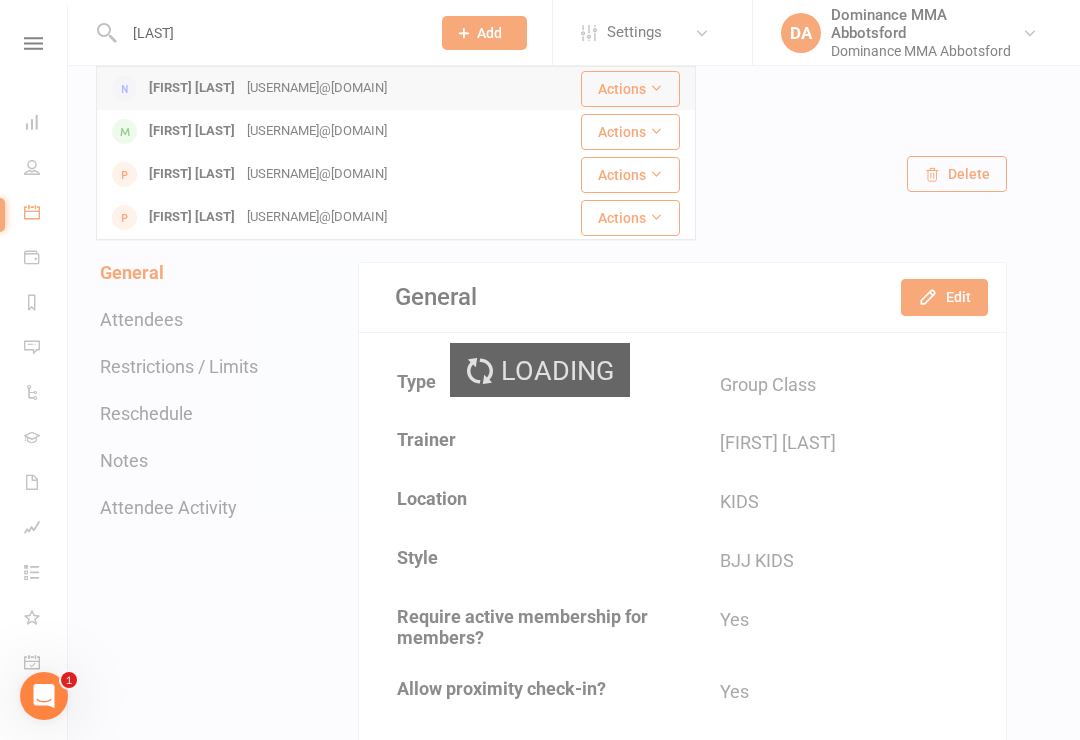 type 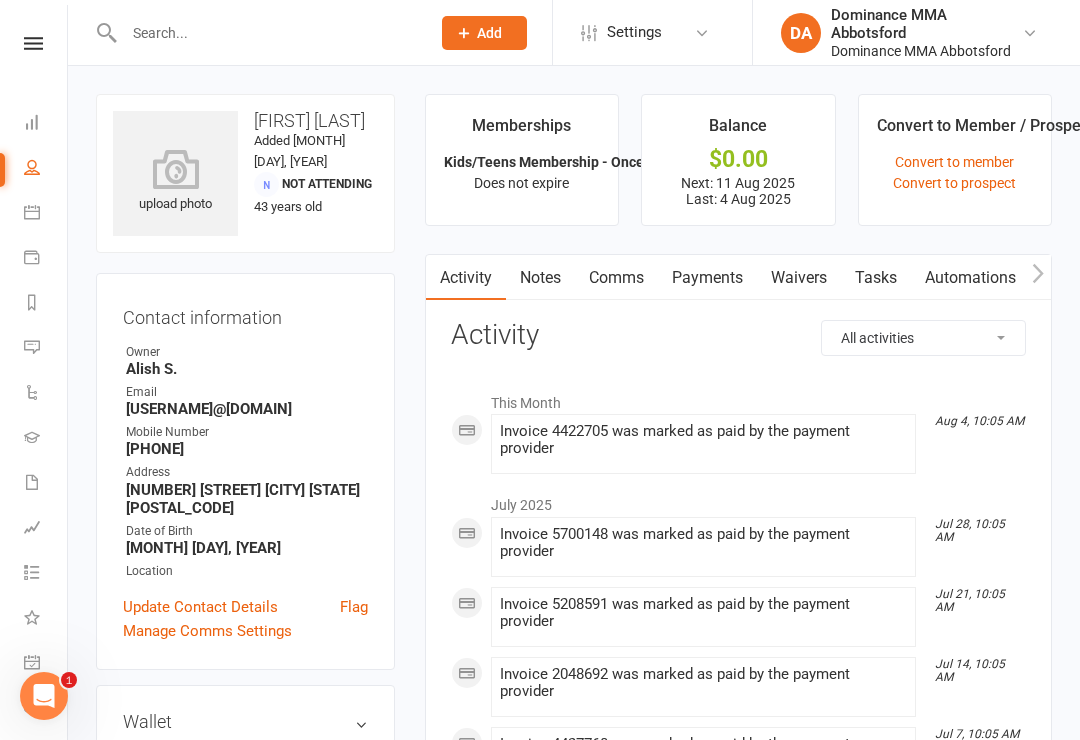 click on "Tasks" at bounding box center (876, 278) 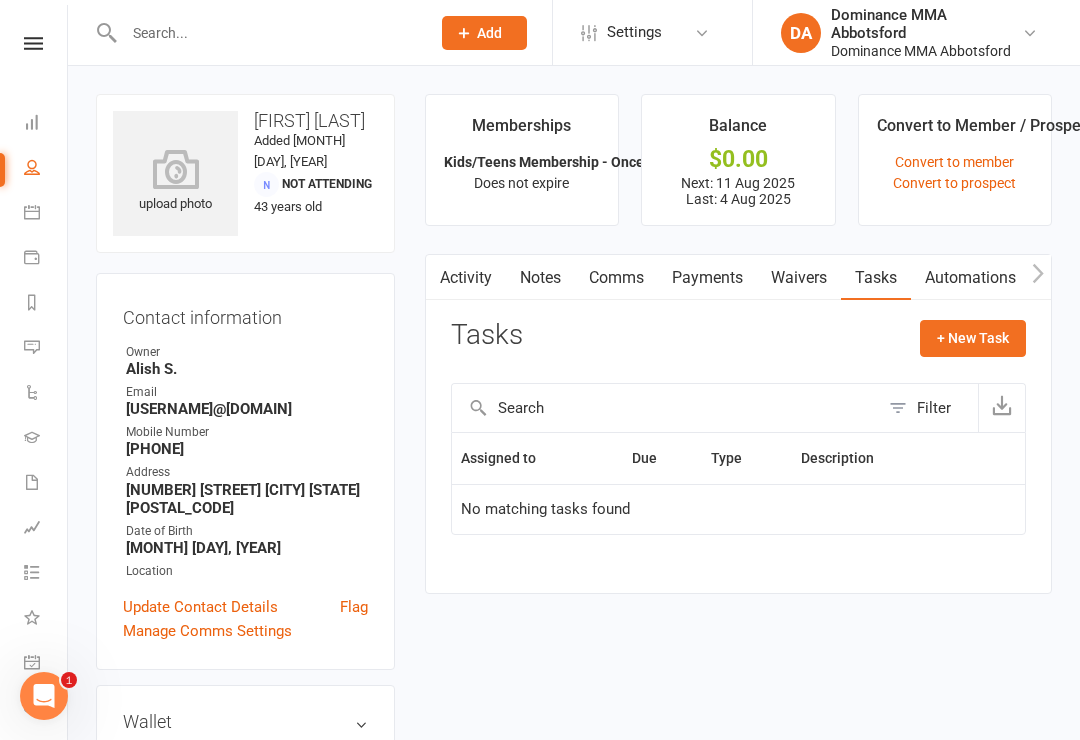 click on "Waivers" at bounding box center [799, 278] 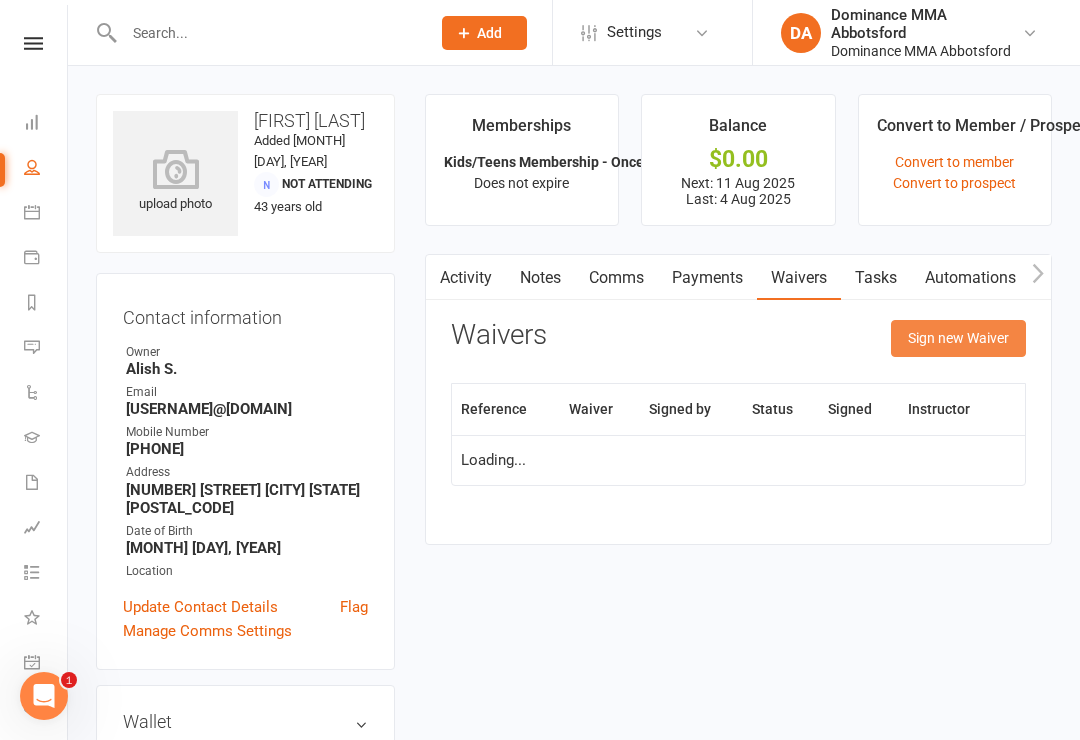 click on "Sign new Waiver" at bounding box center [958, 338] 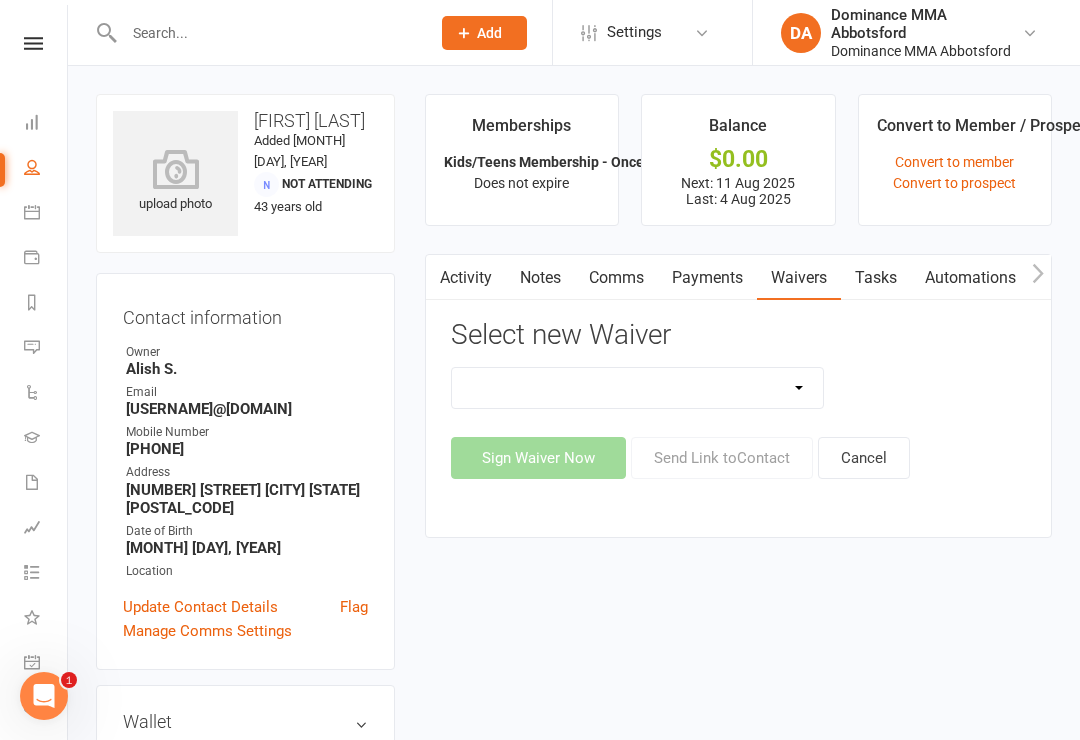 click on "Member | Cancellation | Adults Member | Cancellation | Kids/Teens Member | Injury Report Form (FOH staff use only) Member | Suspension | Adults Member | Suspension | Kids/Teens New Member Agreement Form | Adults Paid in Full | 10% New Member Agreement Form | Adults Paid in Full | F.I.F.O 1/2 Time New Member Agreement Form | Foundation S&C Paid in Full | 10% New Member Agreement Form | Kids/Teens Paid in Full | 10% New Member Sign Up | Adults New Member Sign Up | Adults | 10th Birthday Special New Member Sign Up | Adults | $120 Off Special New Member Sign Up | Adults | Once Per Week New Member Sign Up | Kids/Teens New Member Sign Up | Kids/Teens | 10th Birthday Special New Member Sign Up | Kids/Teens | Once Per Week New Member Sign up | S&C Gym FOUNDATION | 10th Birthday Participation Consent Form Participation Consent Form | S&C Gym Trial Prospect | Injury Report Form (FOH staff use only)" at bounding box center (638, 388) 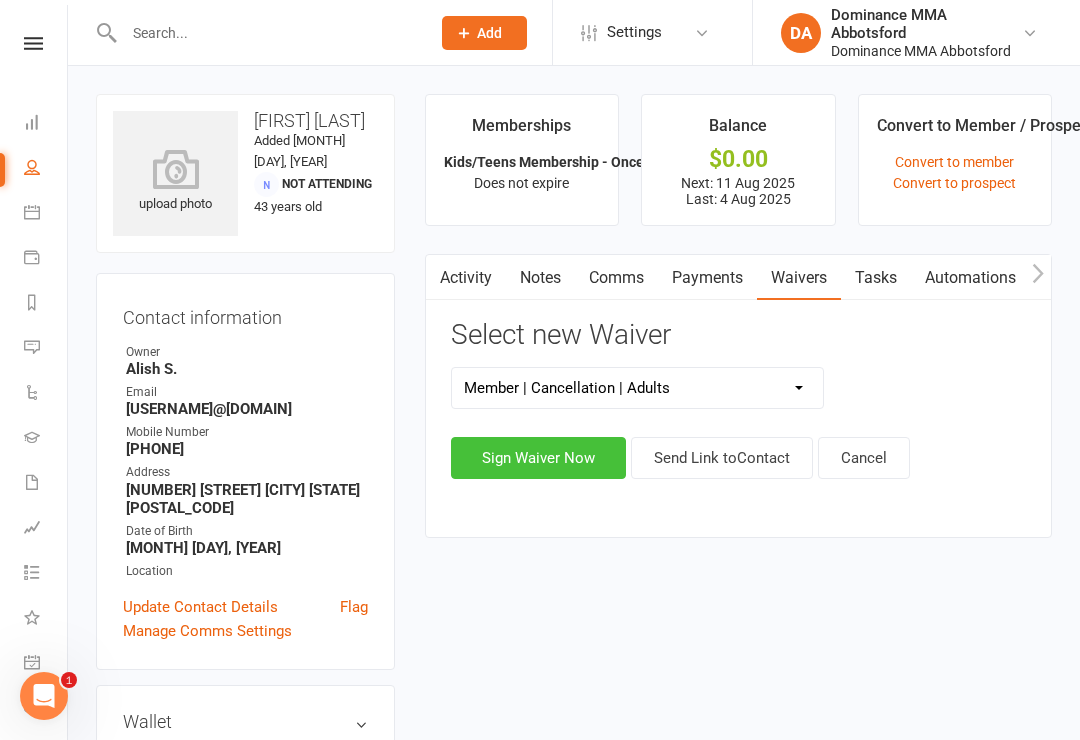 click on "Sign Waiver Now" at bounding box center (538, 458) 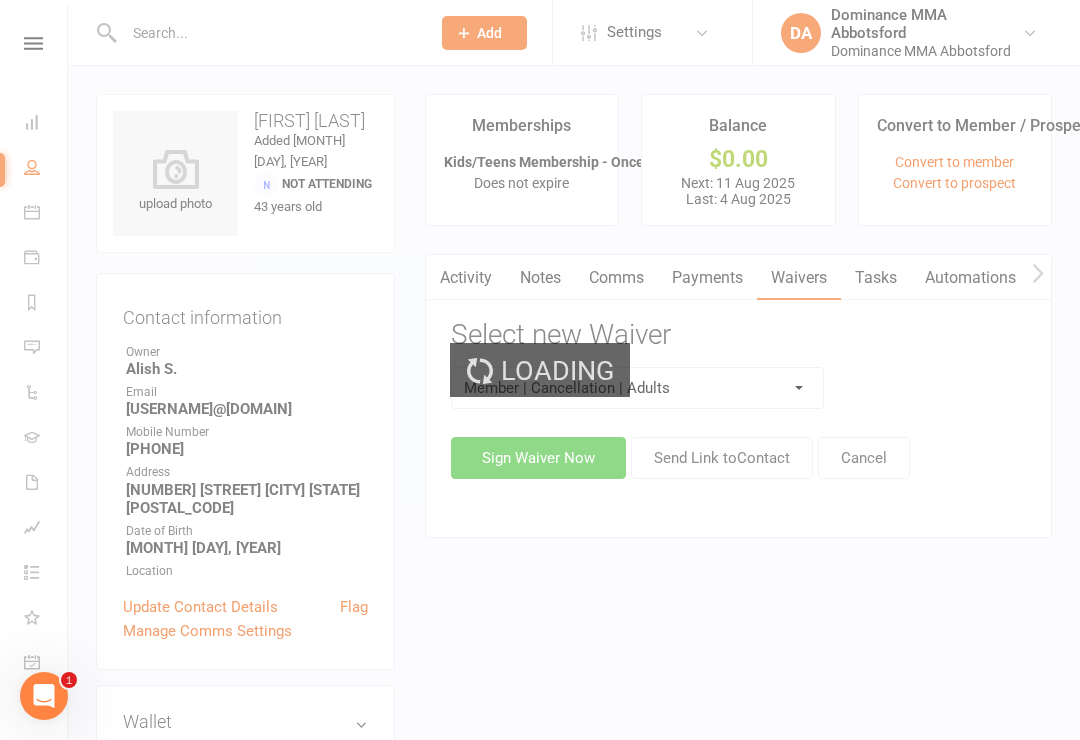 select on "03" 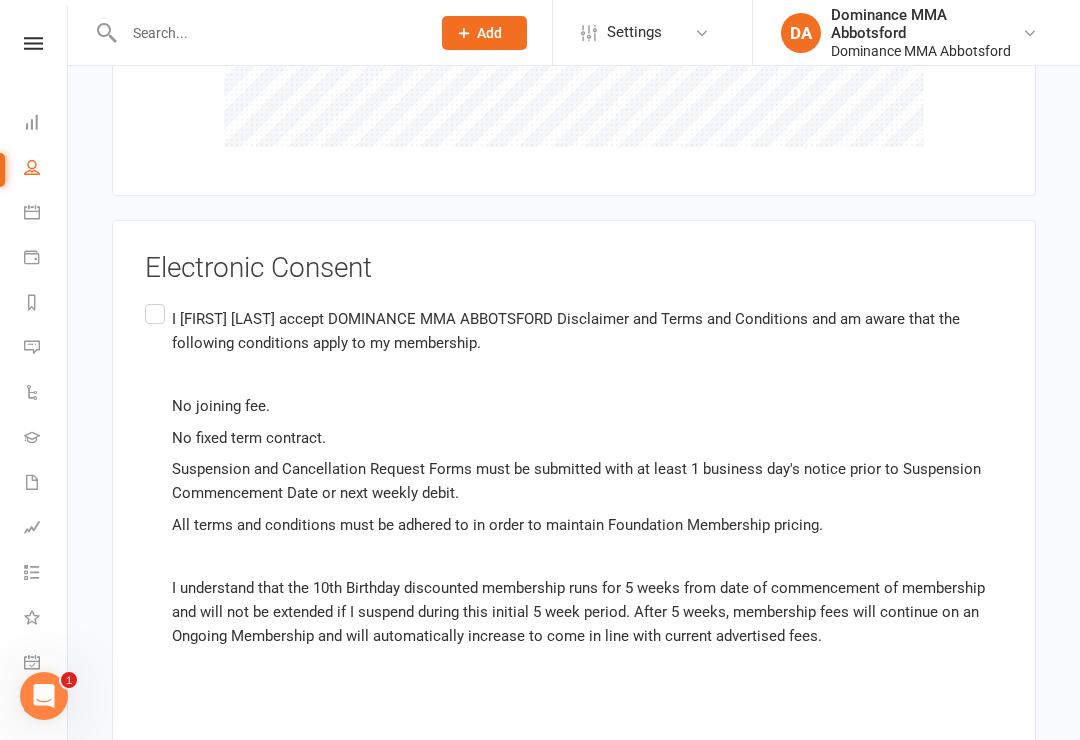 scroll, scrollTop: 5643, scrollLeft: 0, axis: vertical 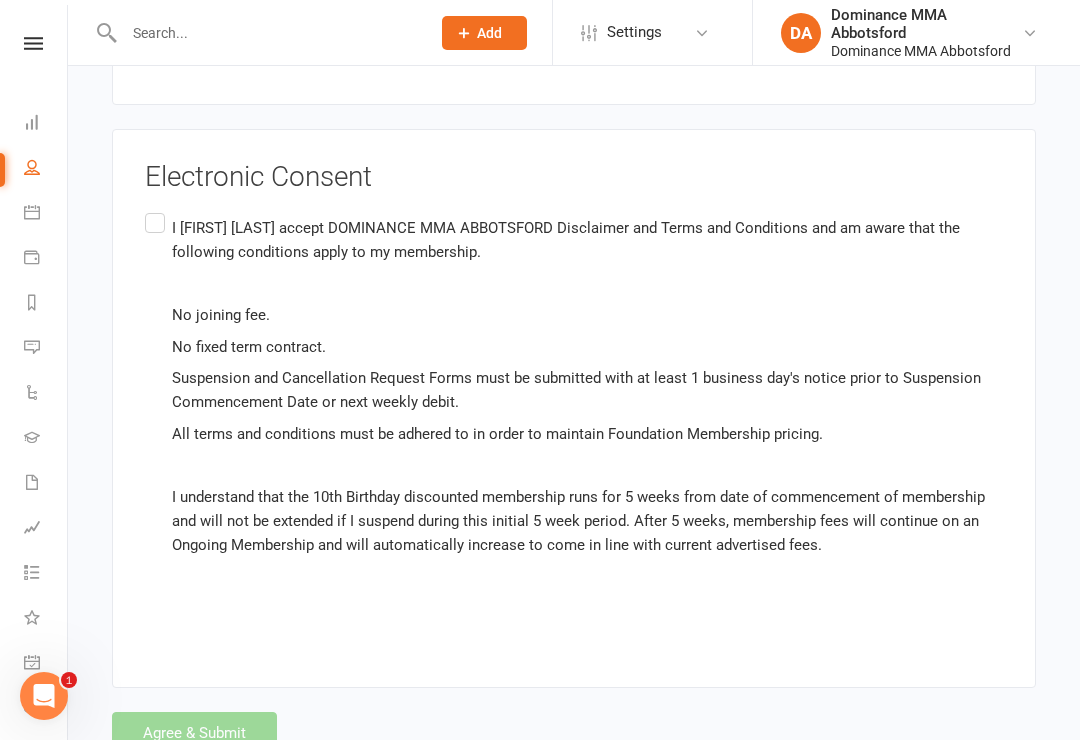 click on "I Craig Dunlop accept DOMINANCE MMA ABBOTSFORD Disclaimer and Terms and Conditions and am aware that the following conditions apply to my membership.   No joining fee. No fixed term contract. Suspension and Cancellation Request Forms must be submitted with at least 1 business day's notice prior to Suspension Commencement Date or next weekly debit. All terms and conditions must be adhered to in order to maintain Foundation Membership pricing.    I understand that the 10th Birthday discounted membership runs for 5 weeks from date of commencement of membership and will not be extended if I suspend during this initial 5 week period. After 5 weeks, membership fees will continue on an Ongoing Membership and will automatically increase to come in line with current advertised fees." at bounding box center (574, 418) 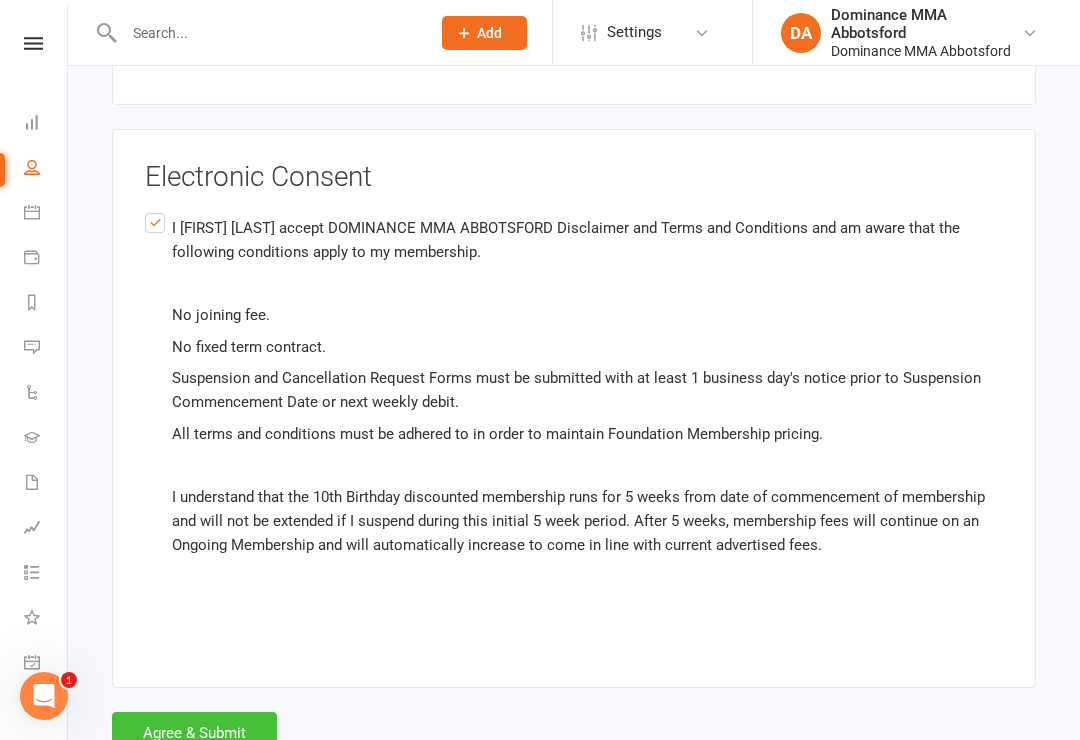 click on "Agree & Submit" at bounding box center [194, 733] 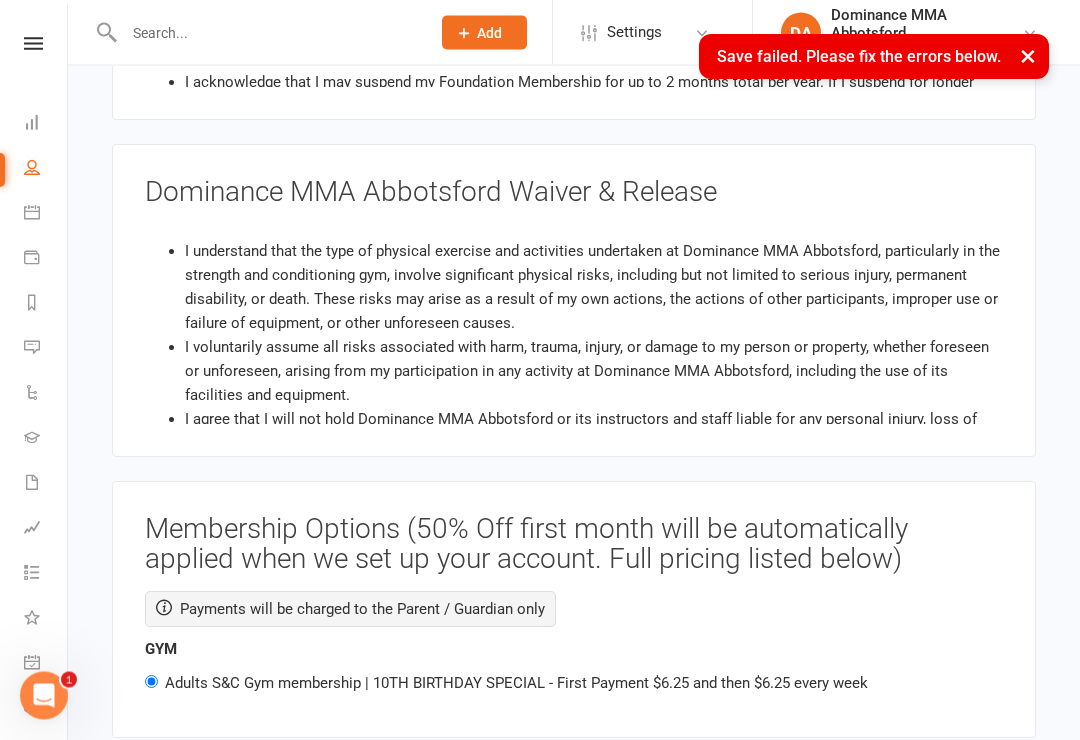 scroll, scrollTop: 2614, scrollLeft: 0, axis: vertical 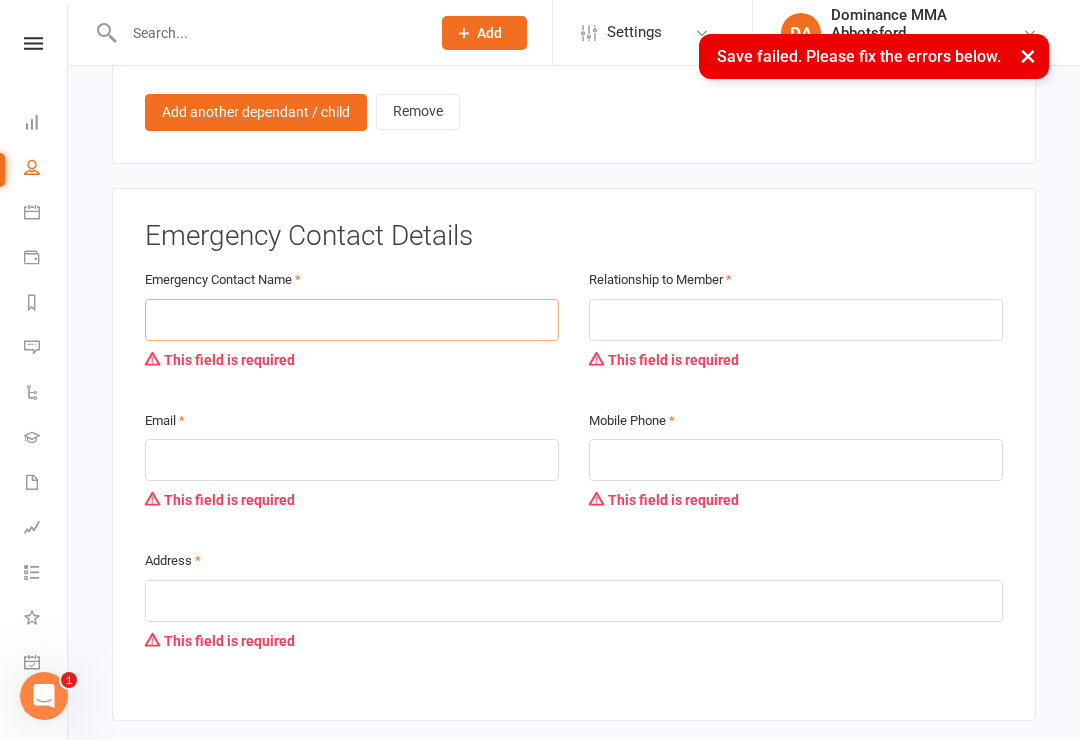 click at bounding box center (352, 320) 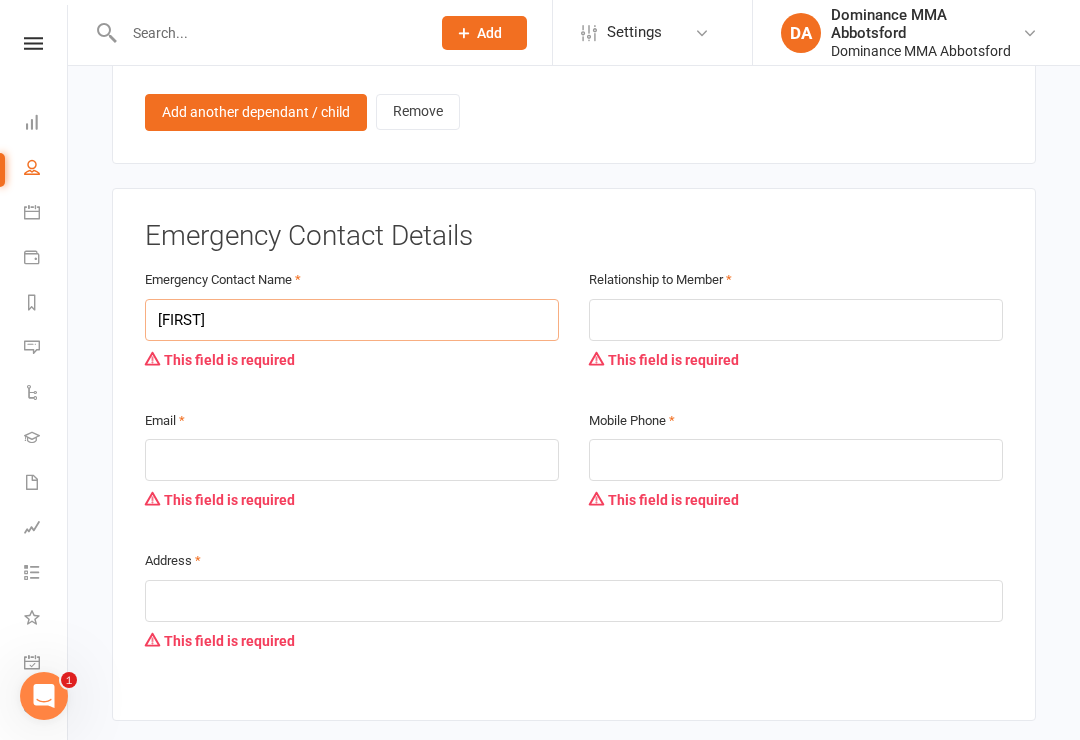 type on "Jane" 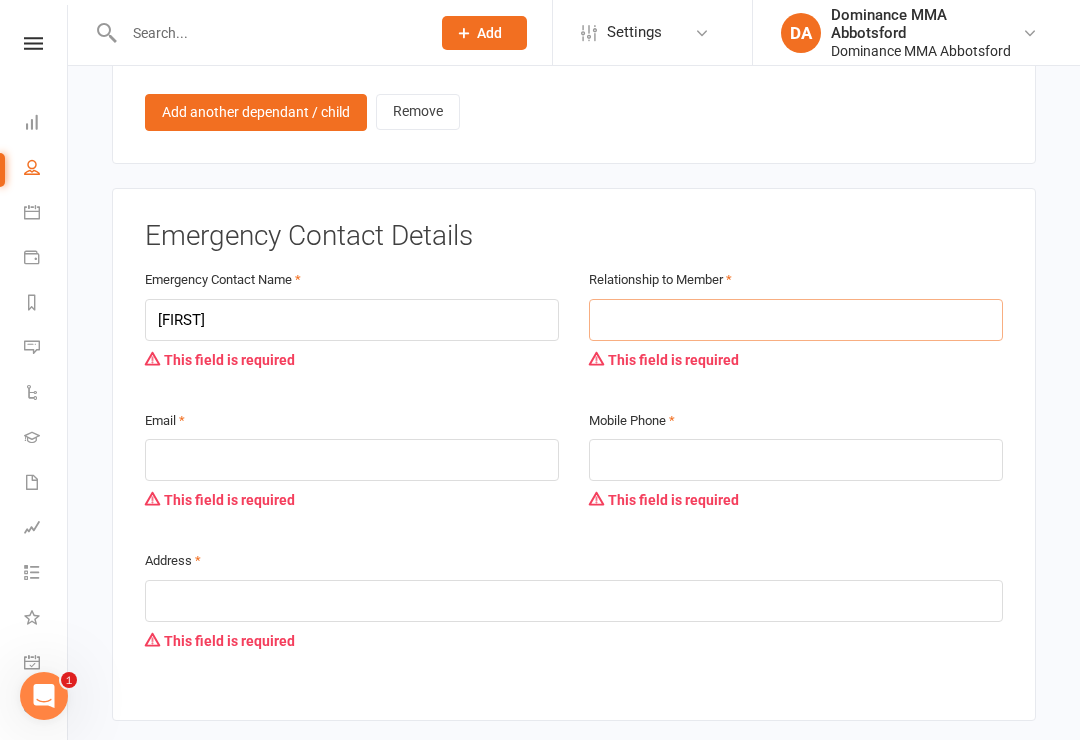 click at bounding box center [796, 320] 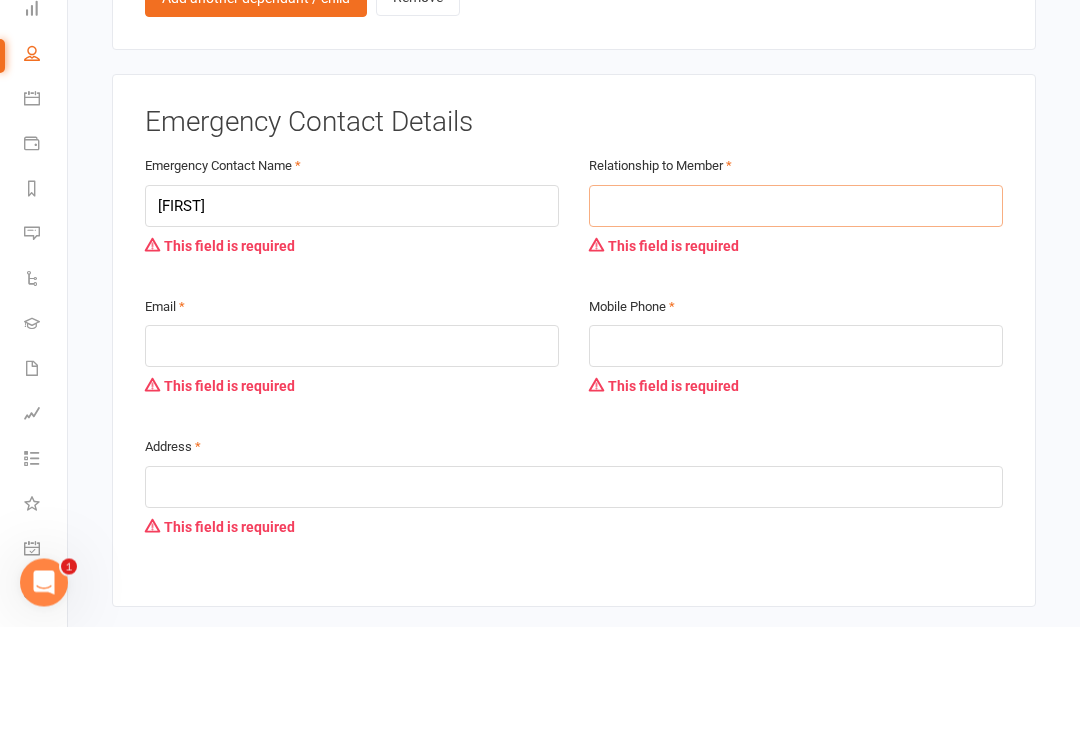 type on "P" 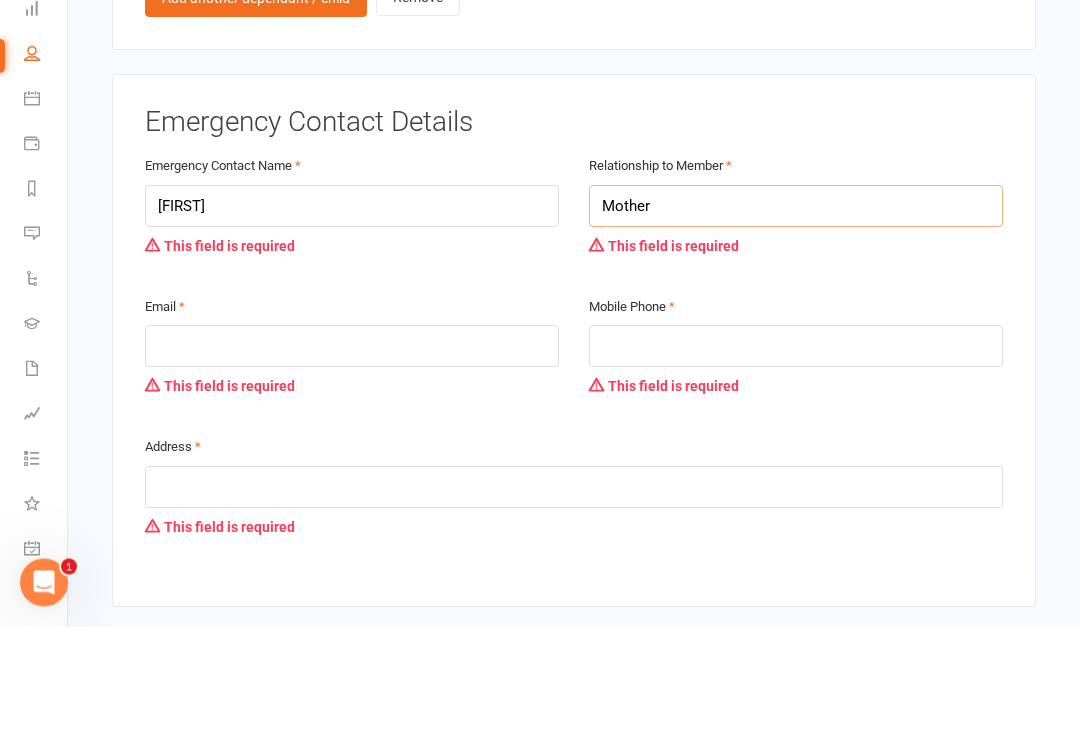 type on "Mother" 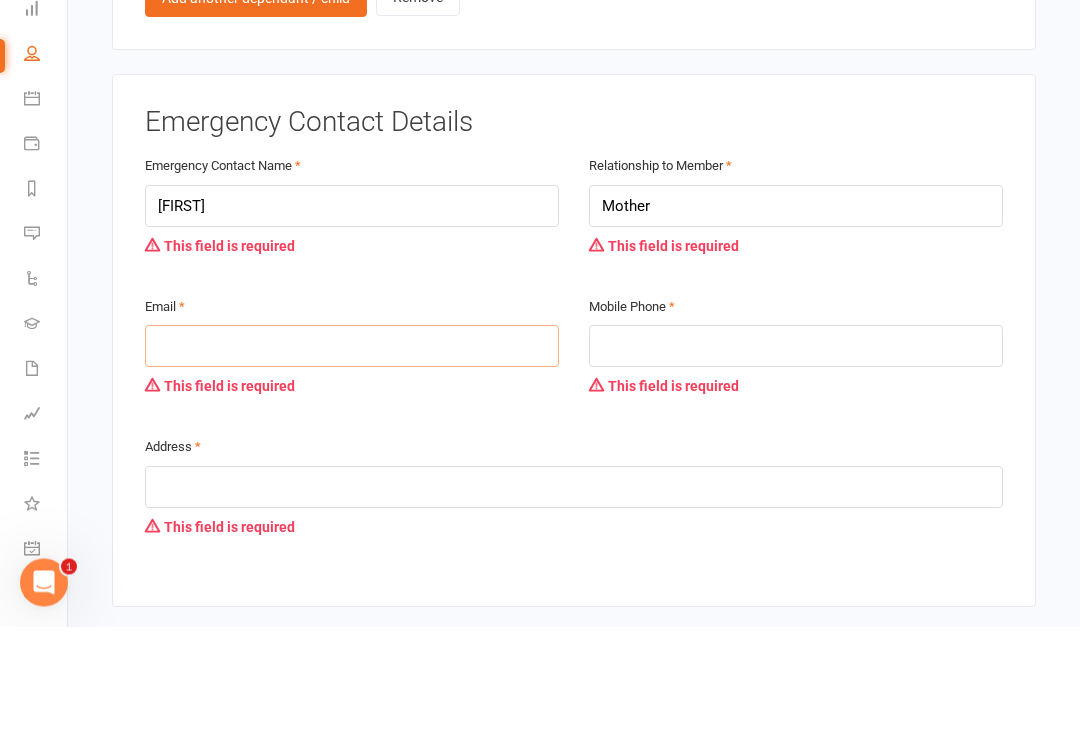 click at bounding box center (352, 460) 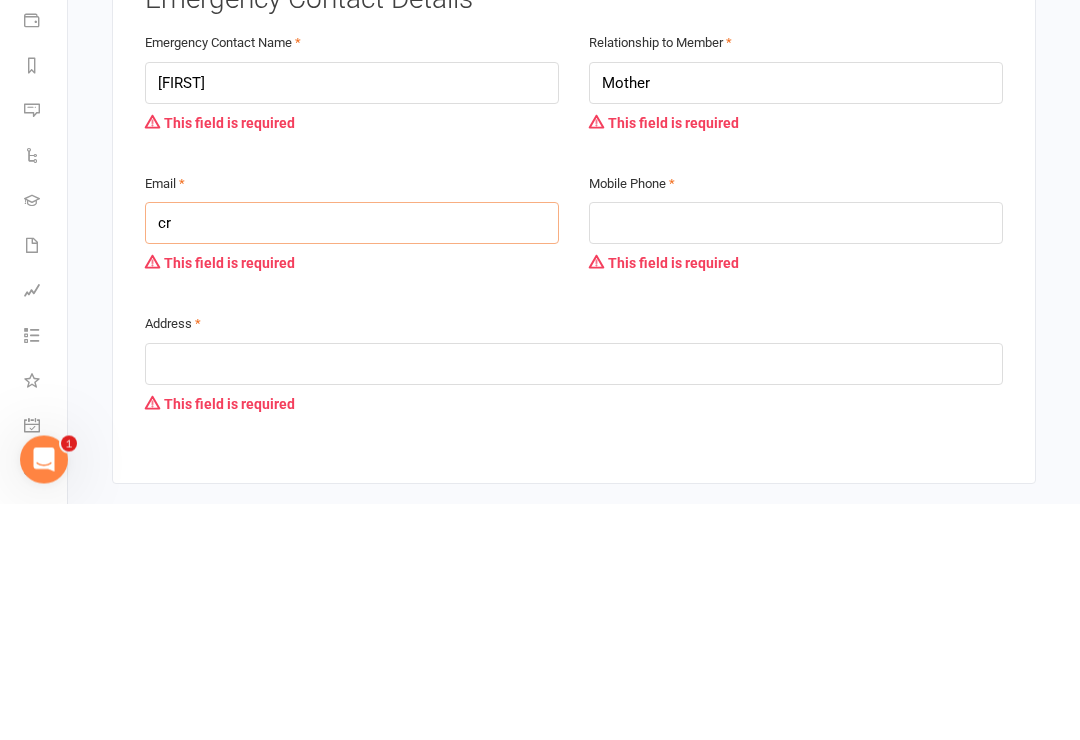 type on "c" 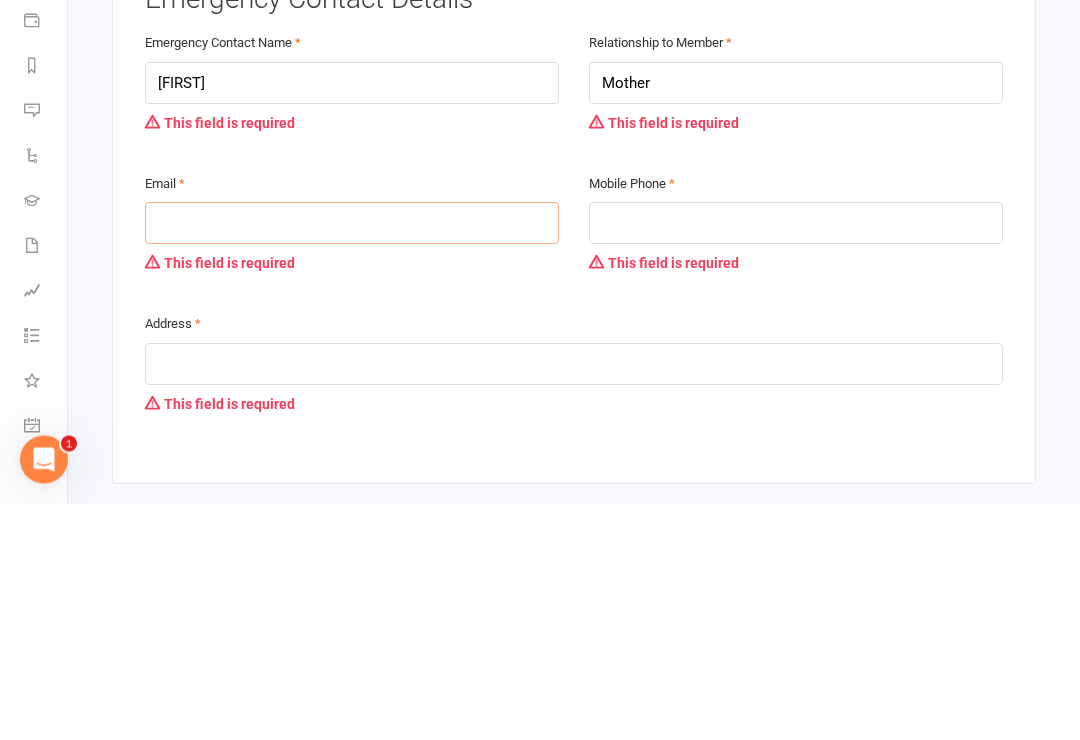type on "k" 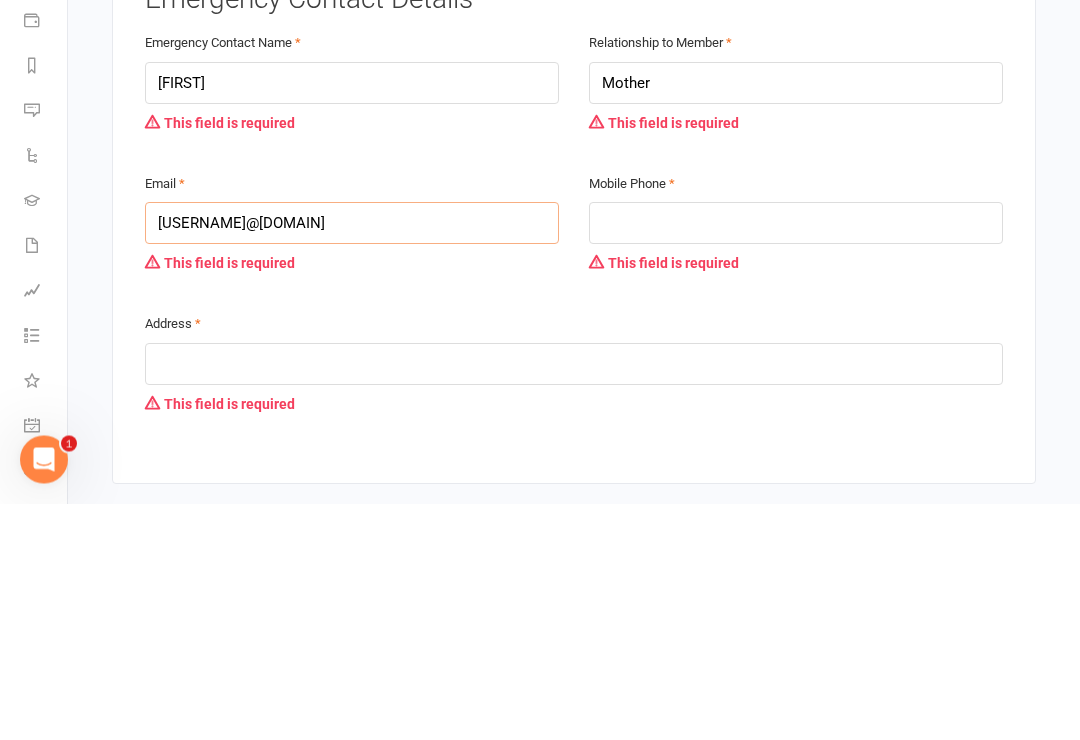 type on "janeeafoley@gmail.com" 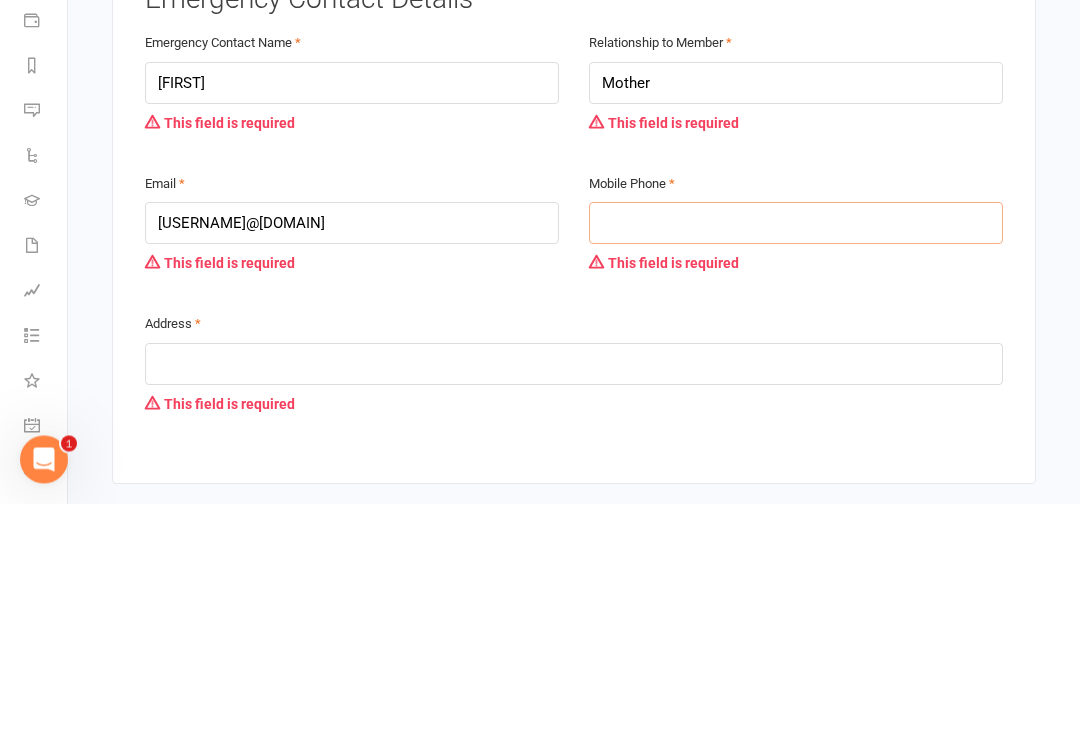 click at bounding box center [796, 460] 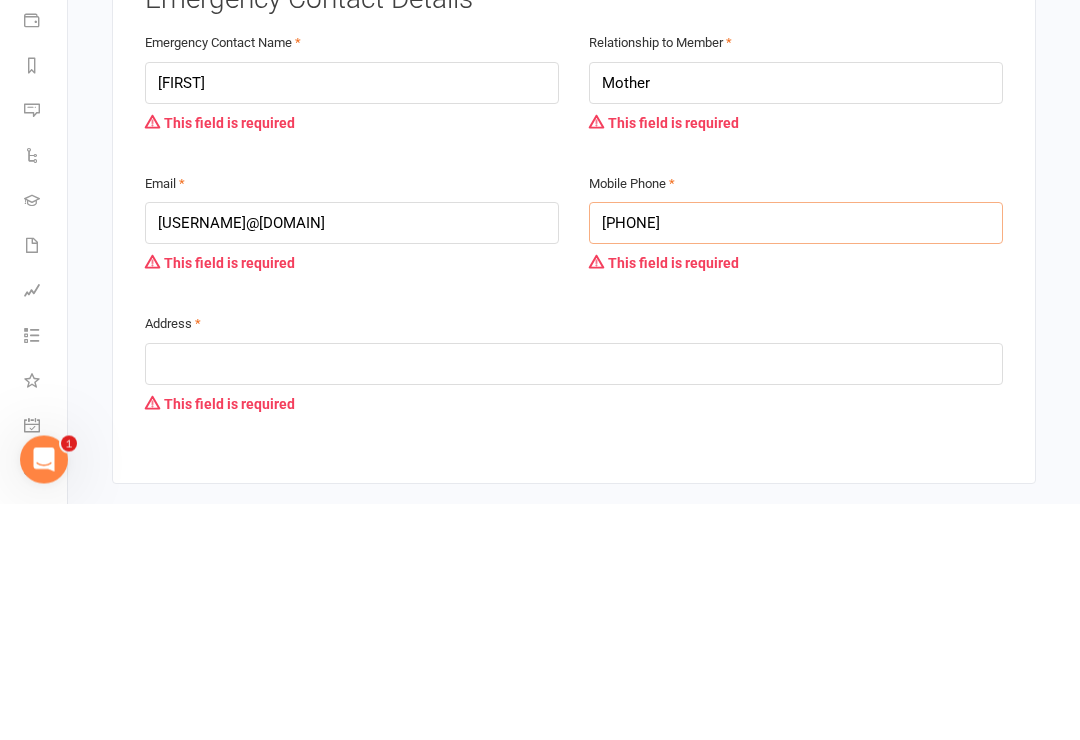 type on "0420926487" 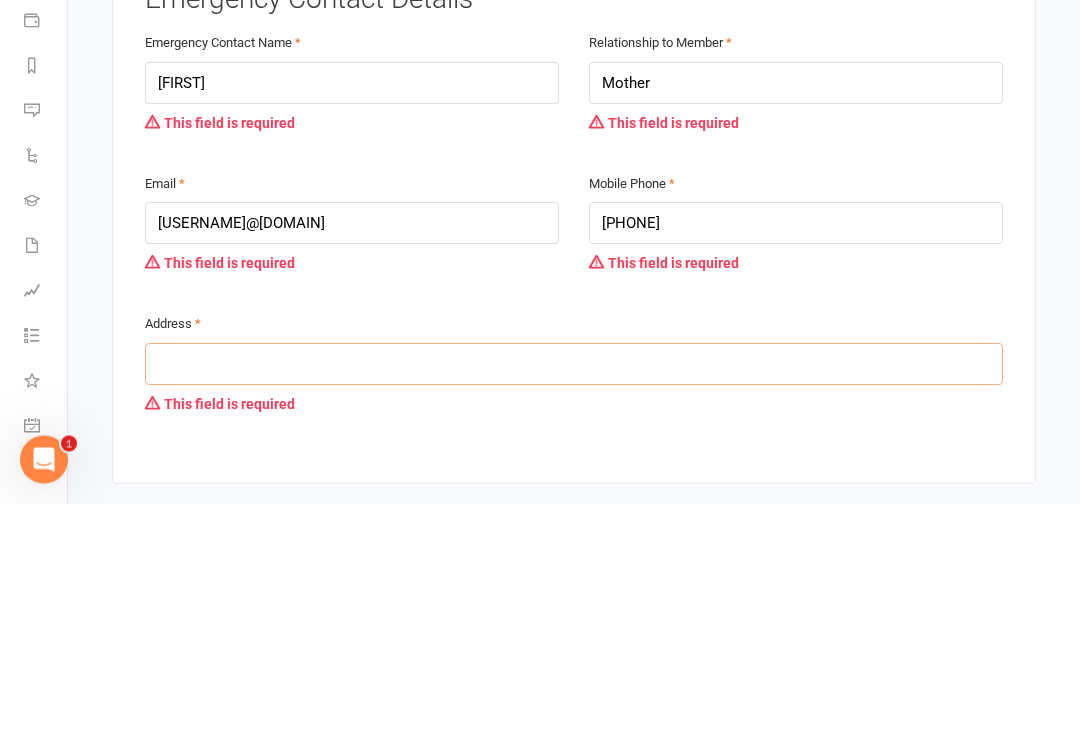 click at bounding box center [574, 601] 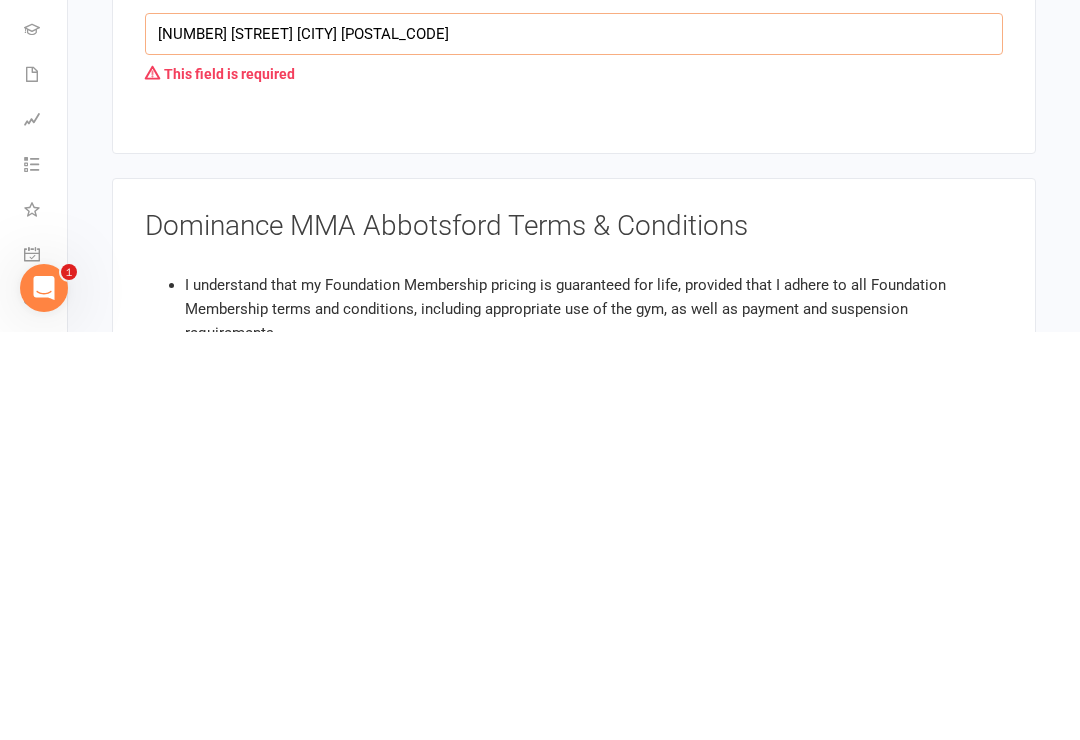 scroll, scrollTop: 2773, scrollLeft: 0, axis: vertical 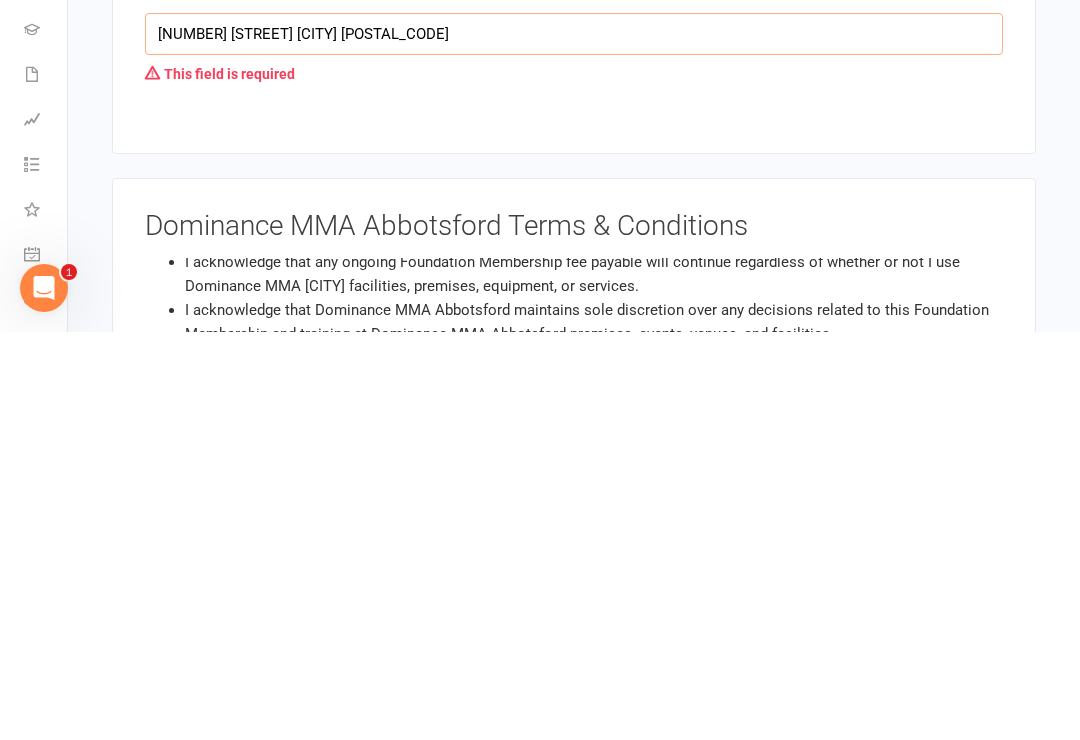 type on "32 Batman Street Fitzroy North" 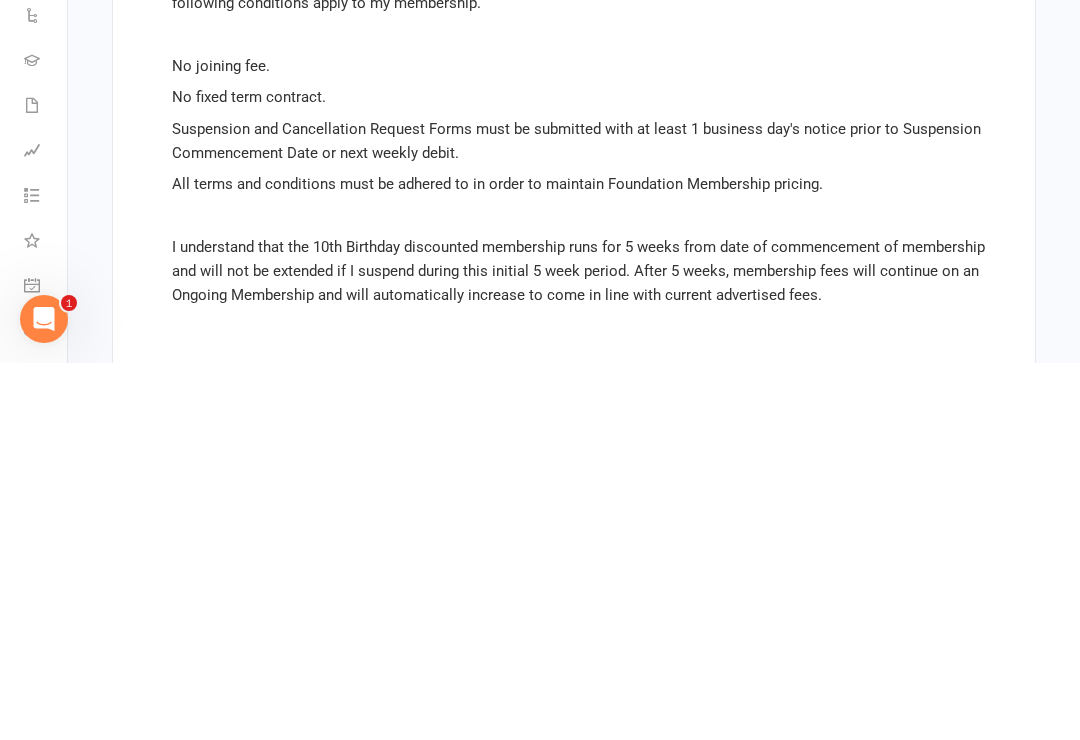 scroll, scrollTop: 5788, scrollLeft: 0, axis: vertical 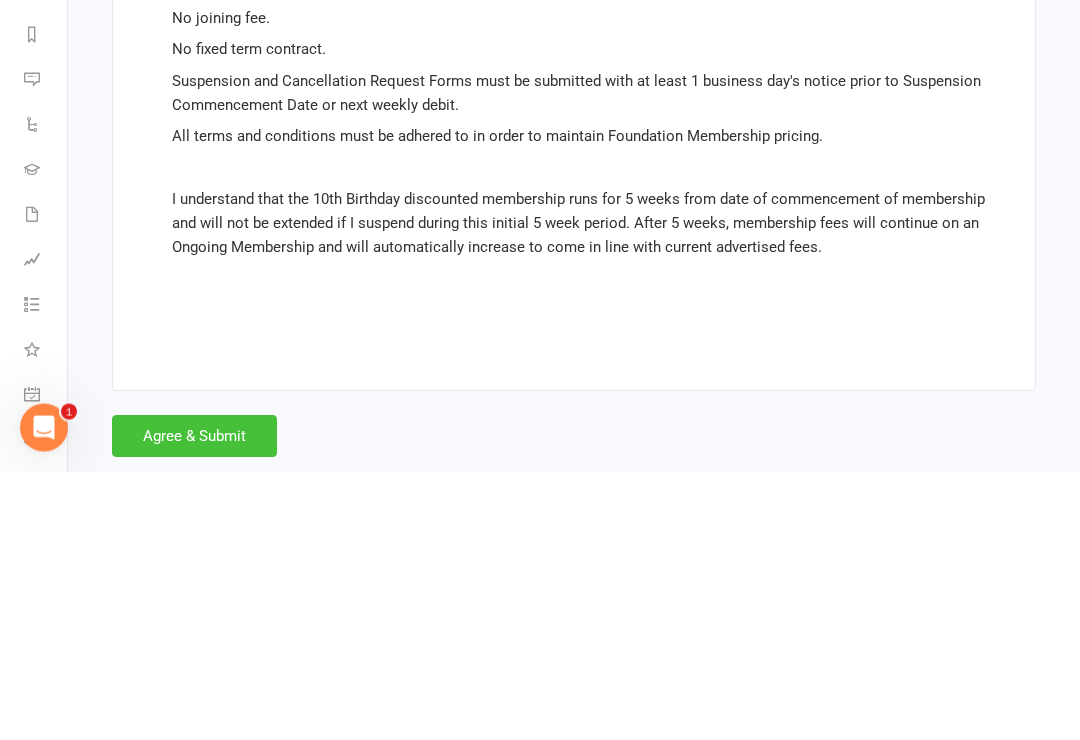click on "Agree & Submit" at bounding box center [194, 704] 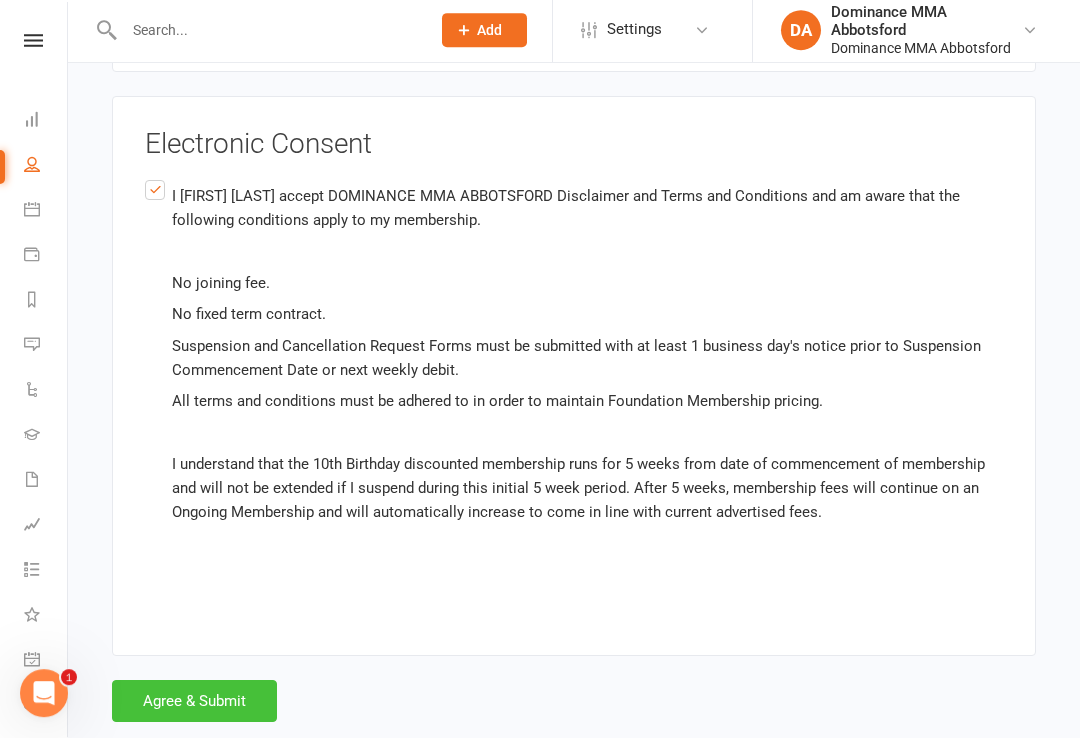 scroll, scrollTop: 5757, scrollLeft: 0, axis: vertical 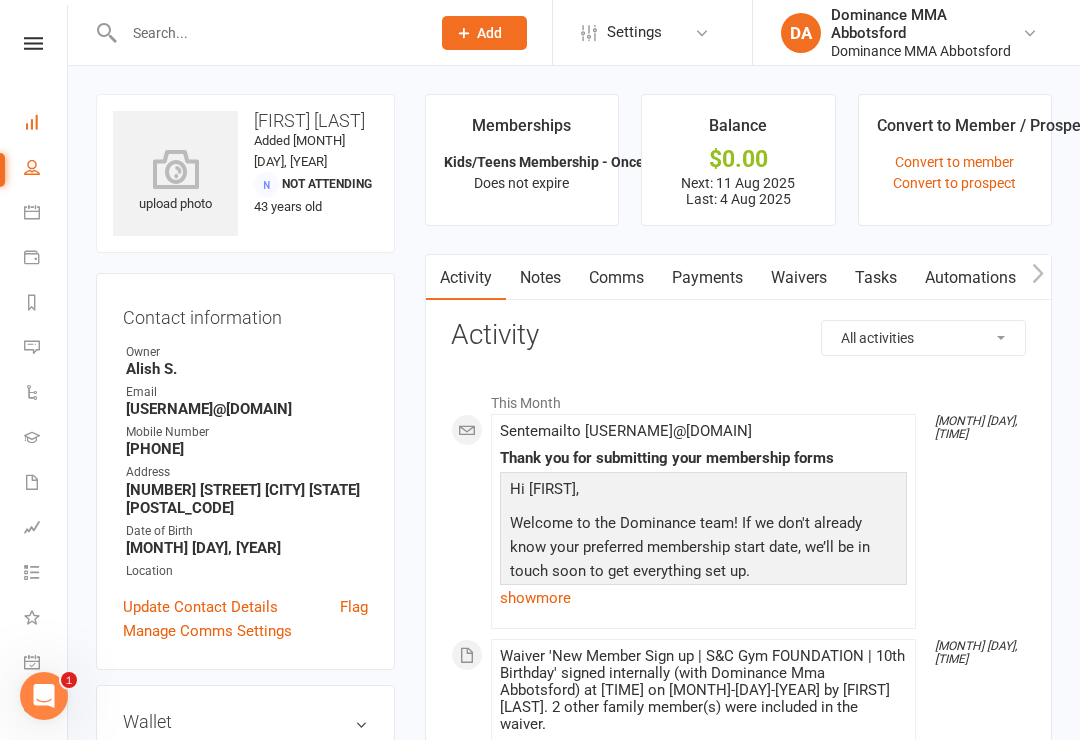 click on "Dashboard" at bounding box center [46, 124] 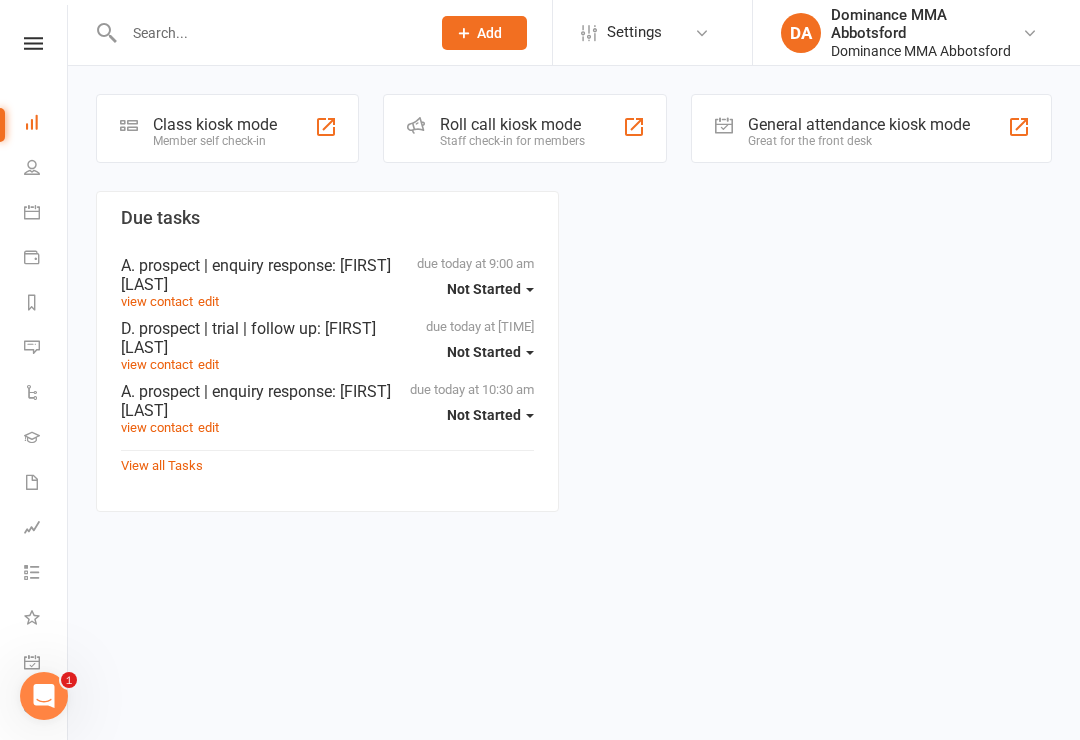 click on "Class kiosk mode Member self check-in" at bounding box center [227, 128] 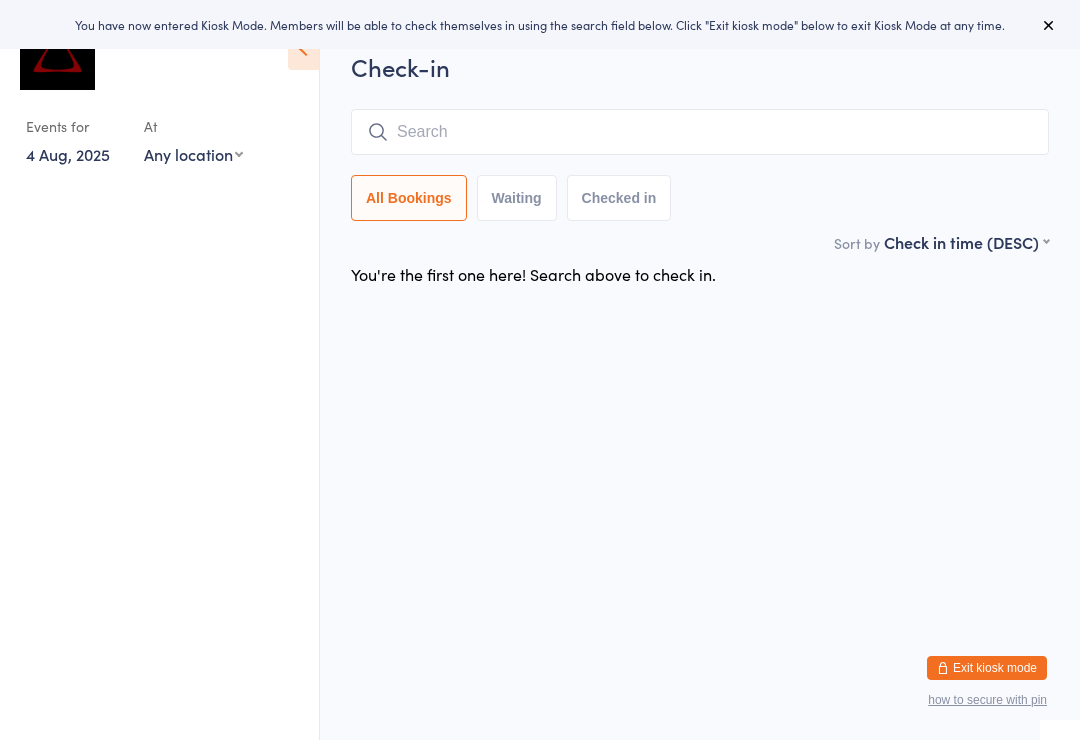 scroll, scrollTop: 0, scrollLeft: 0, axis: both 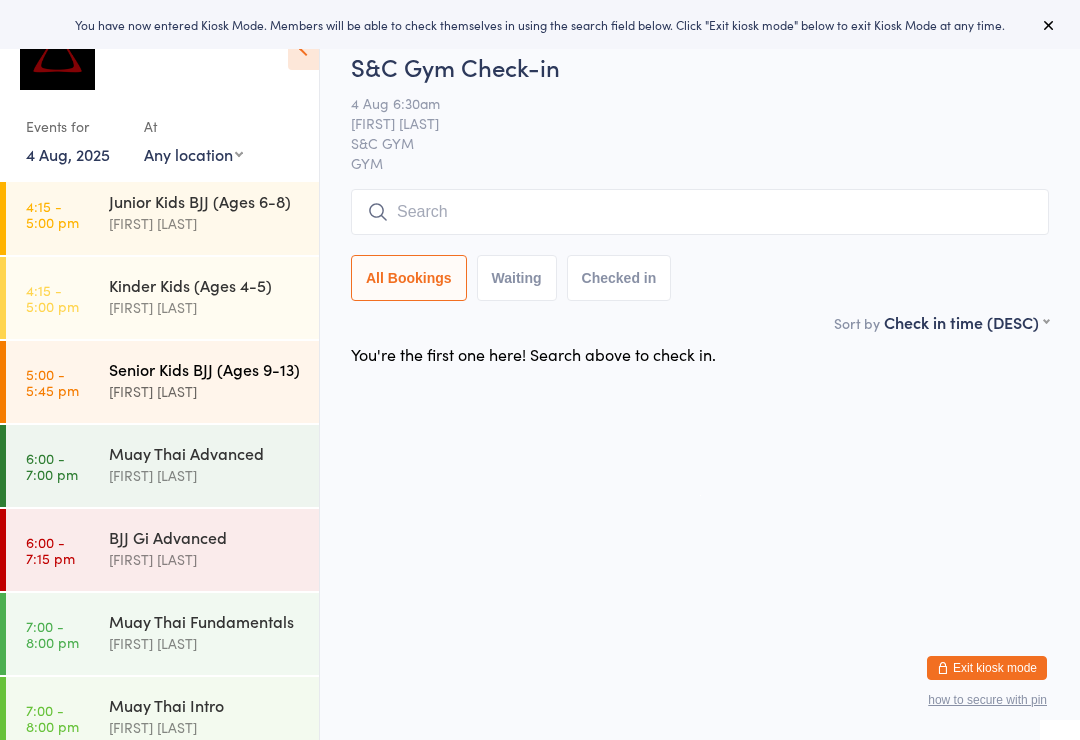 click on "[FIRST] [LAST]" at bounding box center [205, 391] 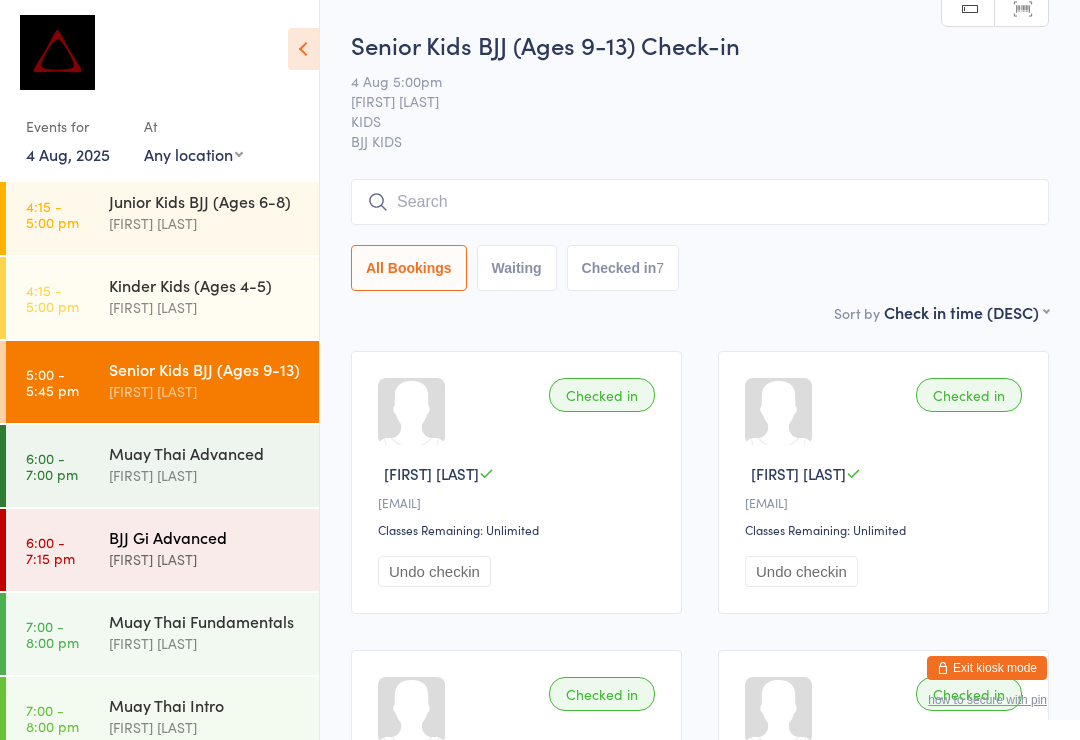 click on "[FIRST] [LAST]" at bounding box center [205, 559] 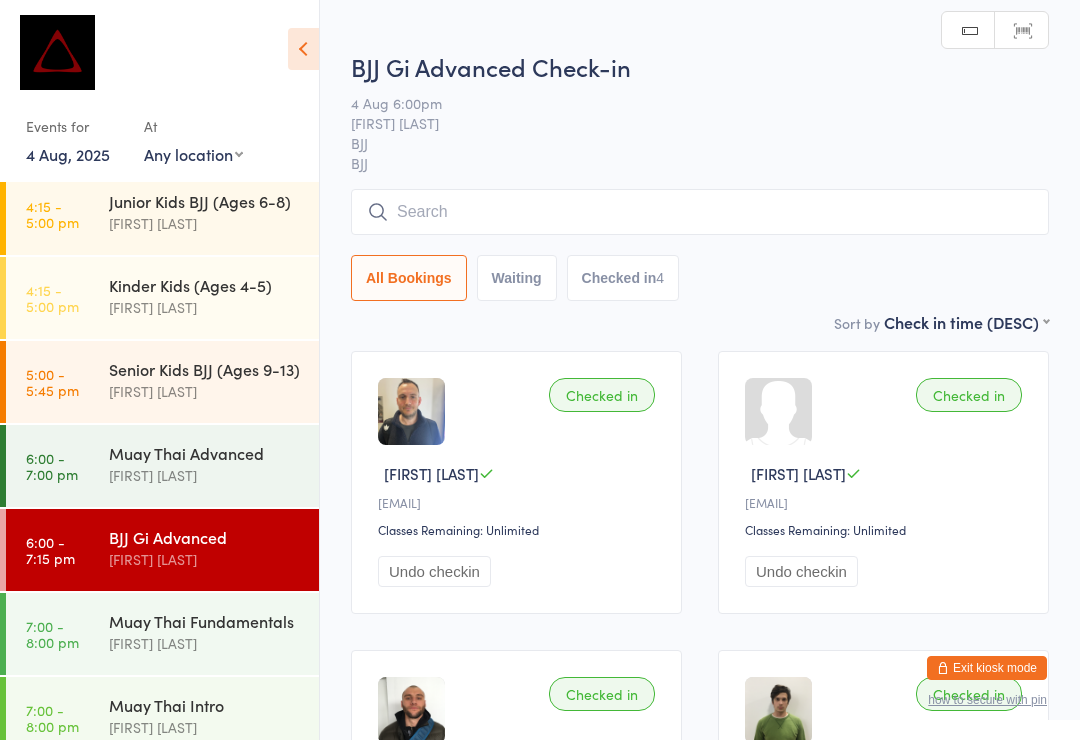 click at bounding box center [700, 212] 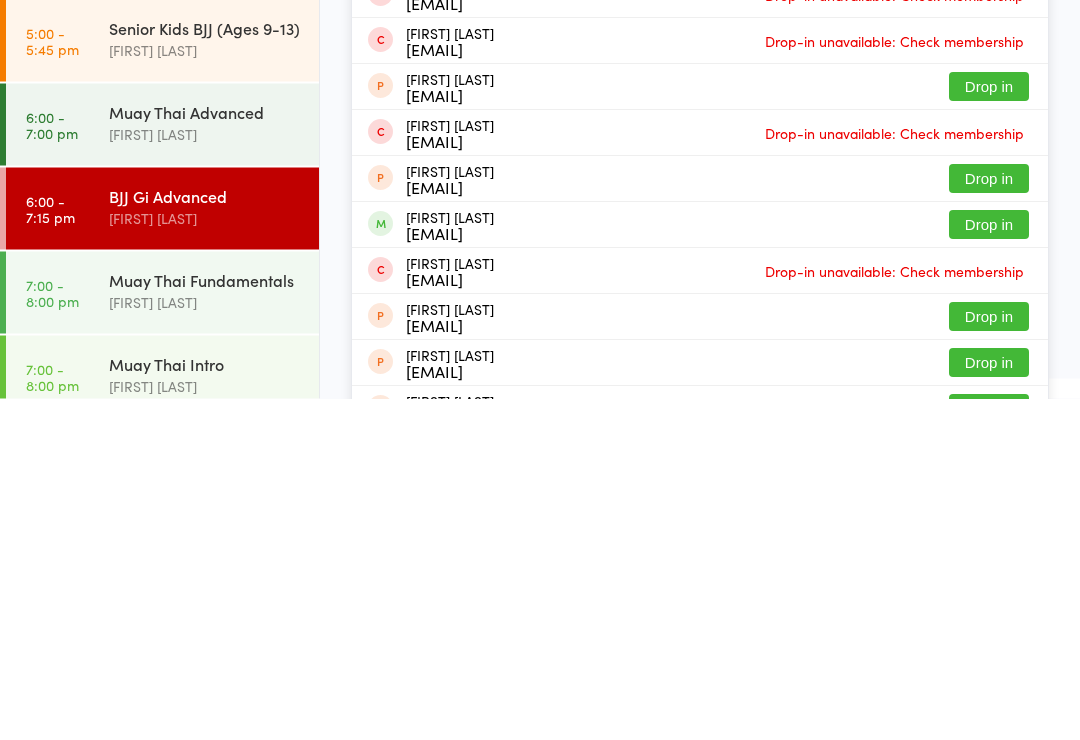 type on "Jessica" 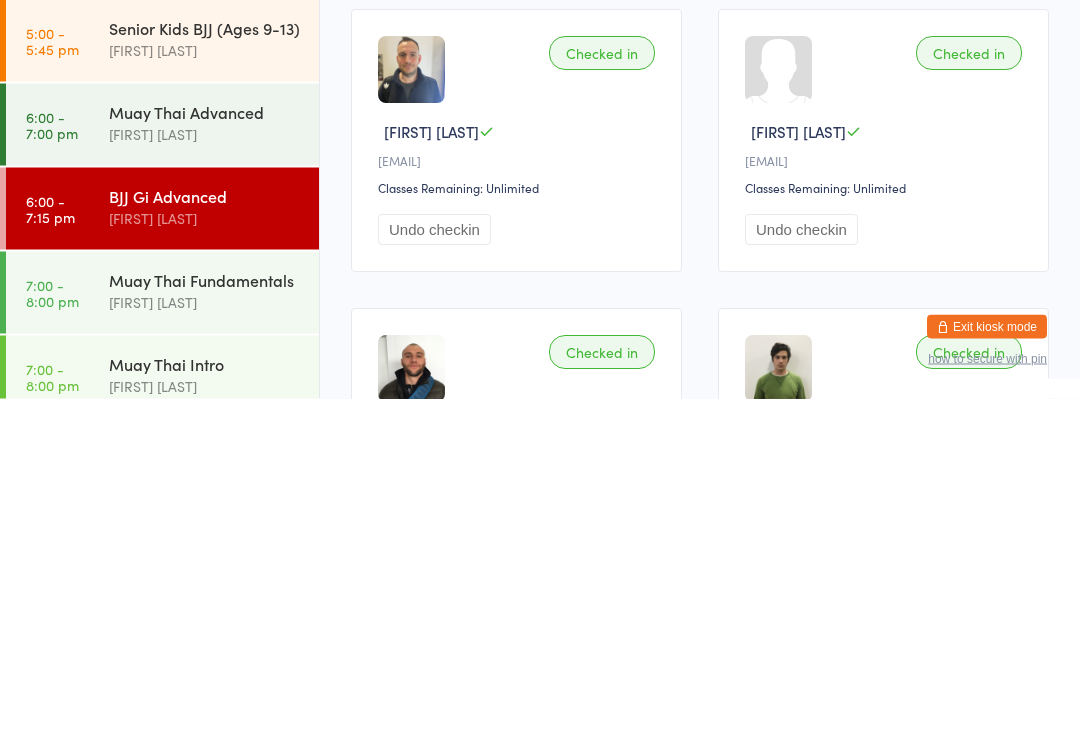 type 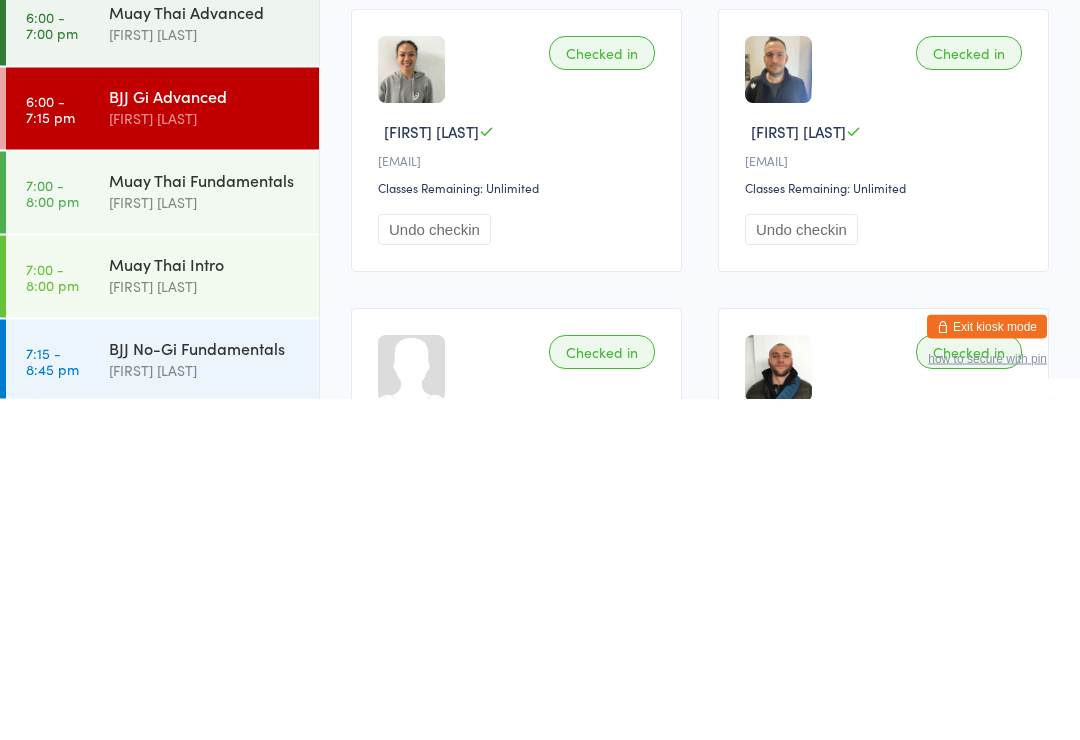 scroll, scrollTop: 755, scrollLeft: 0, axis: vertical 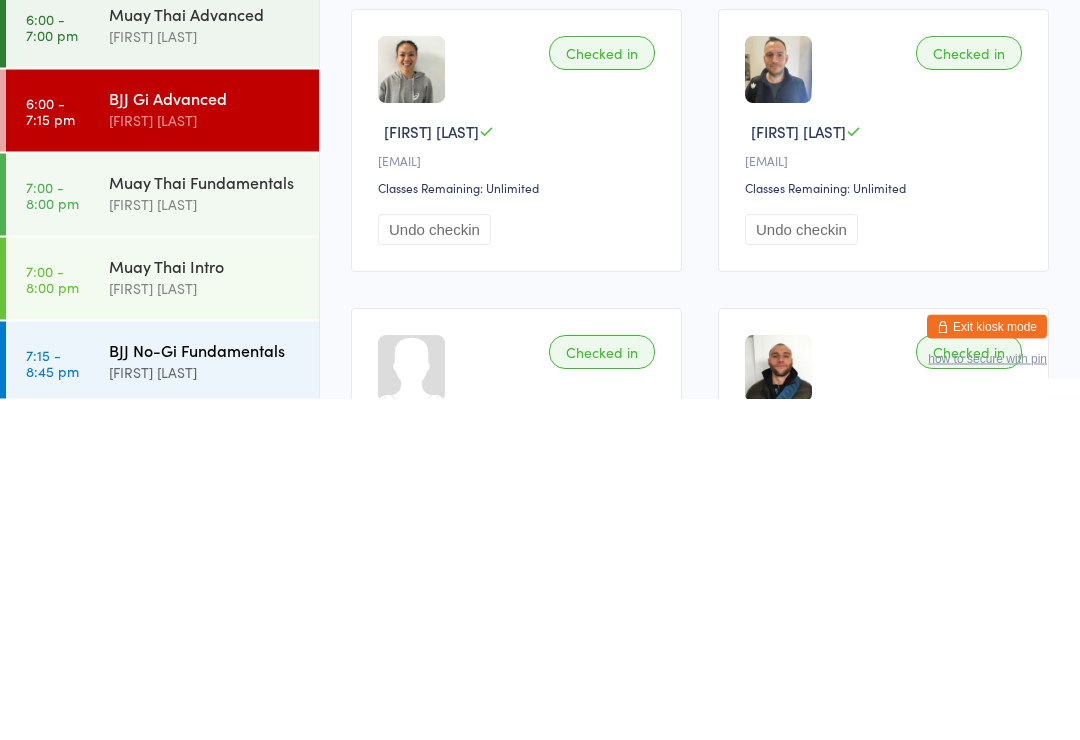 click on "[FIRST] [LAST]" at bounding box center [205, 713] 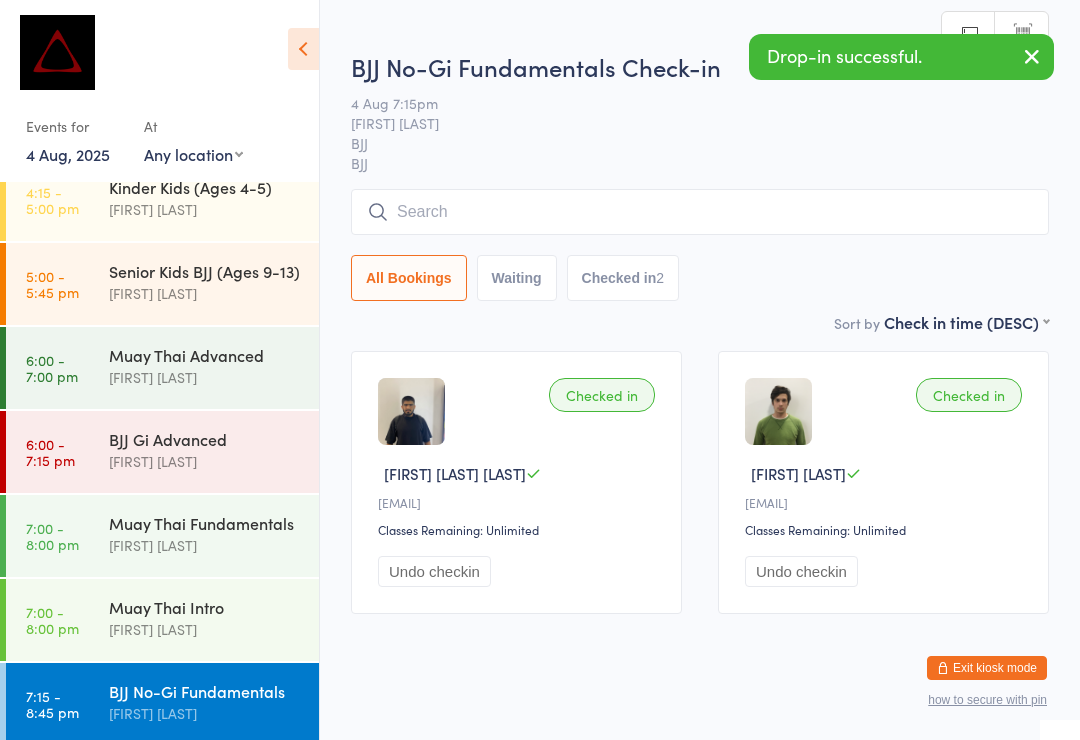 click at bounding box center [700, 212] 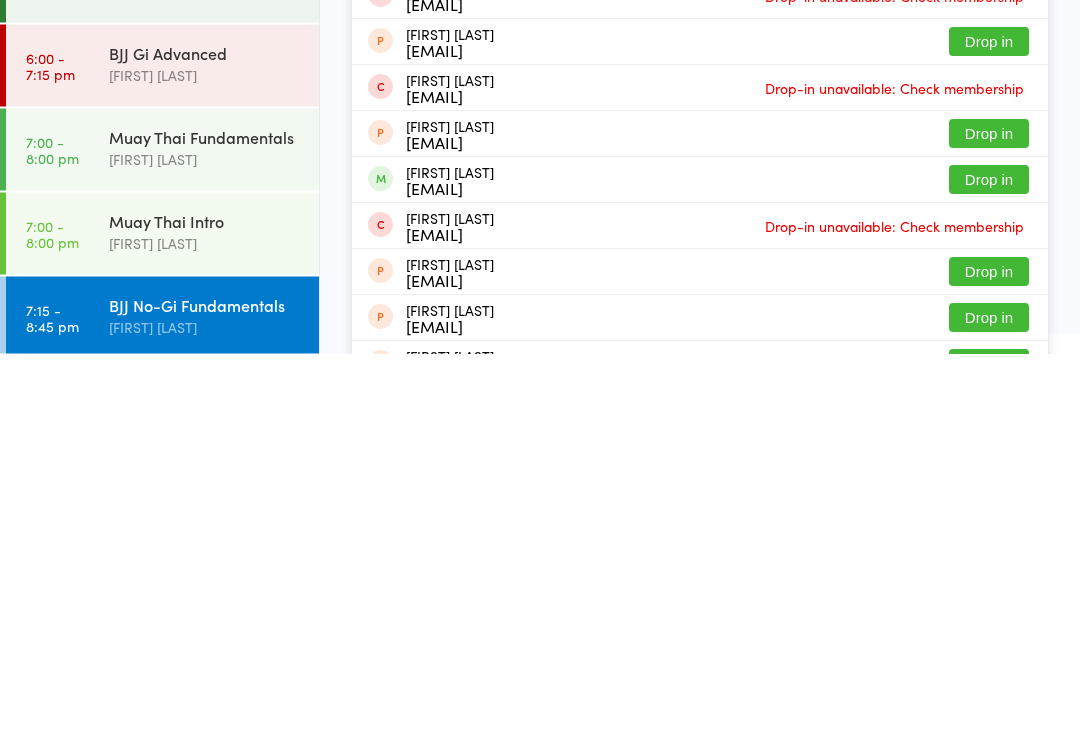 type on "Jessica" 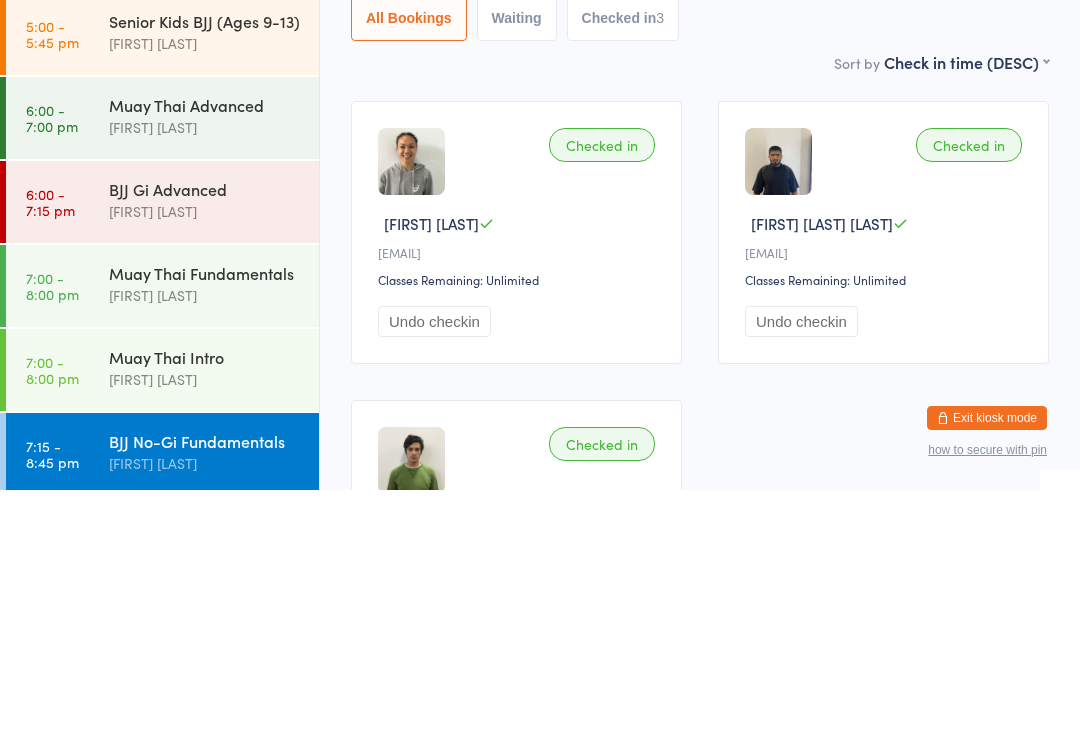 scroll, scrollTop: 250, scrollLeft: 0, axis: vertical 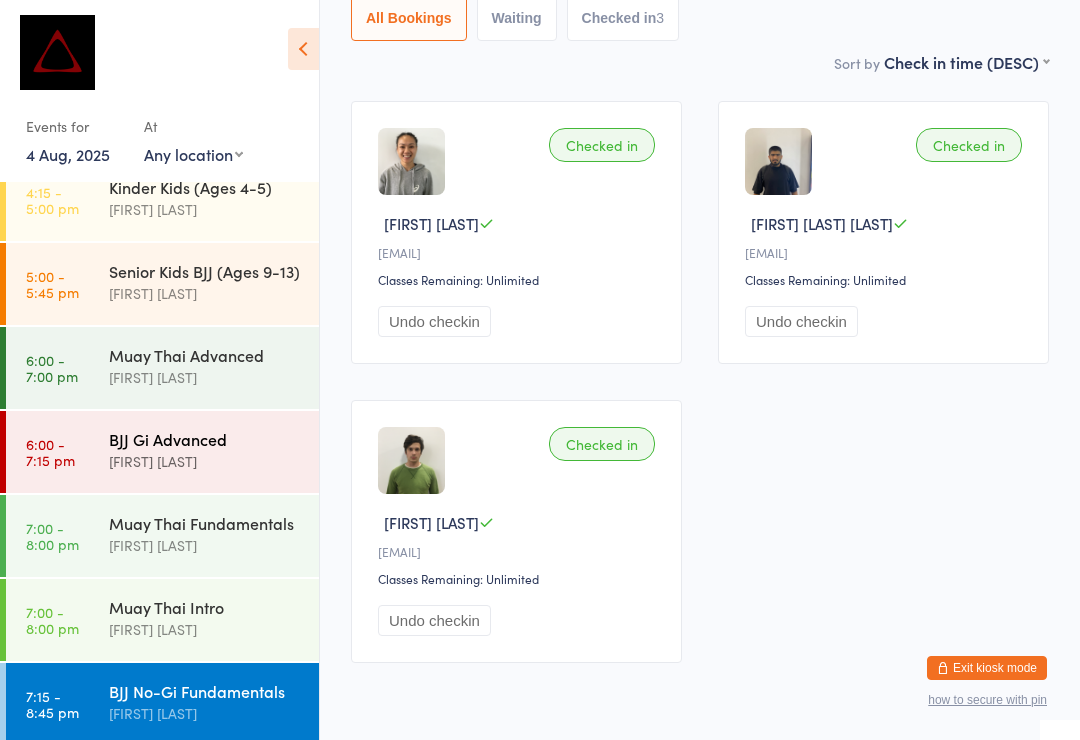 click on "BJJ Gi Advanced" at bounding box center [205, 439] 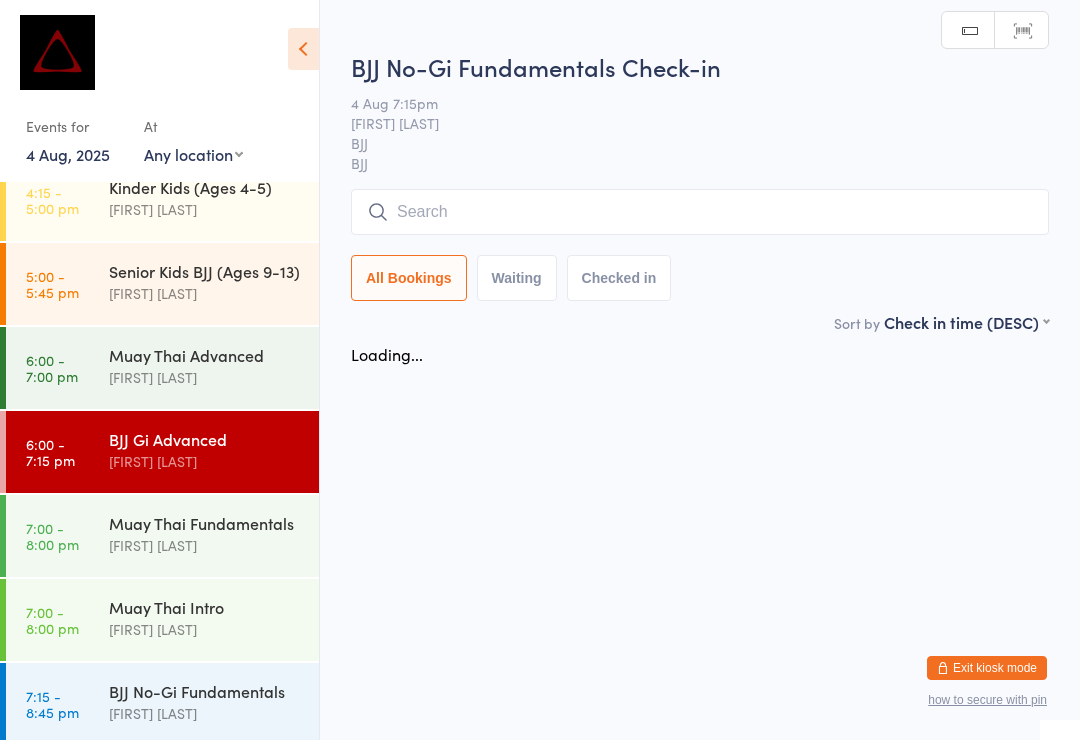 scroll, scrollTop: 0, scrollLeft: 0, axis: both 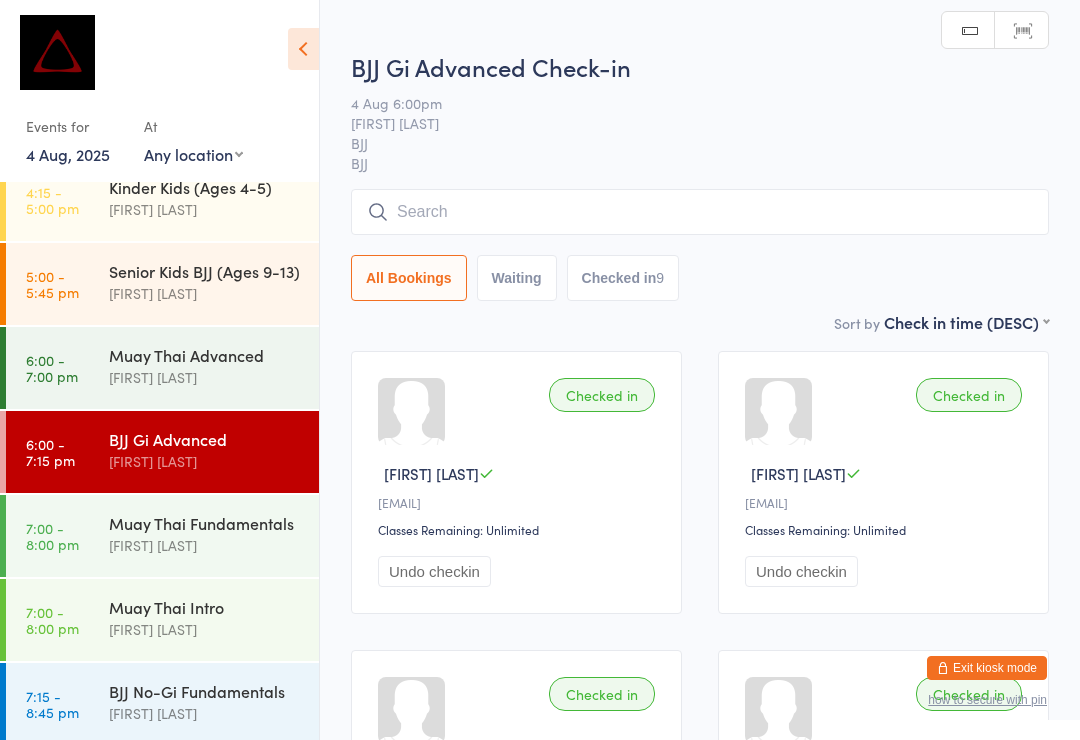 click at bounding box center [700, 212] 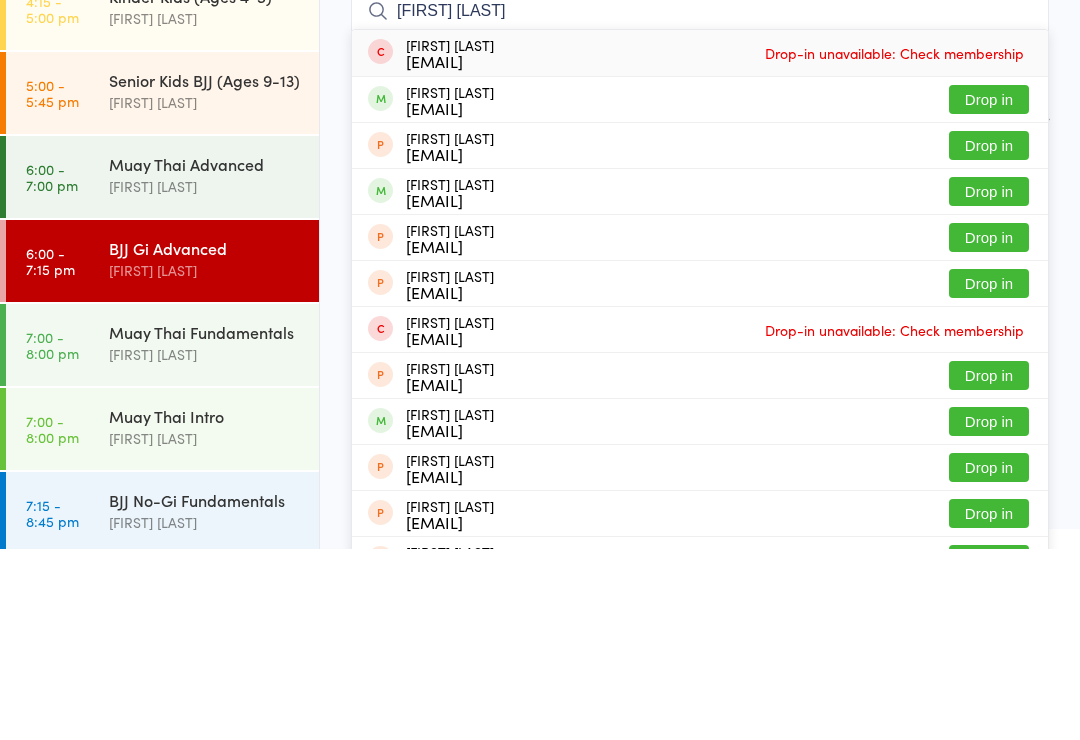 type on "Andy ch" 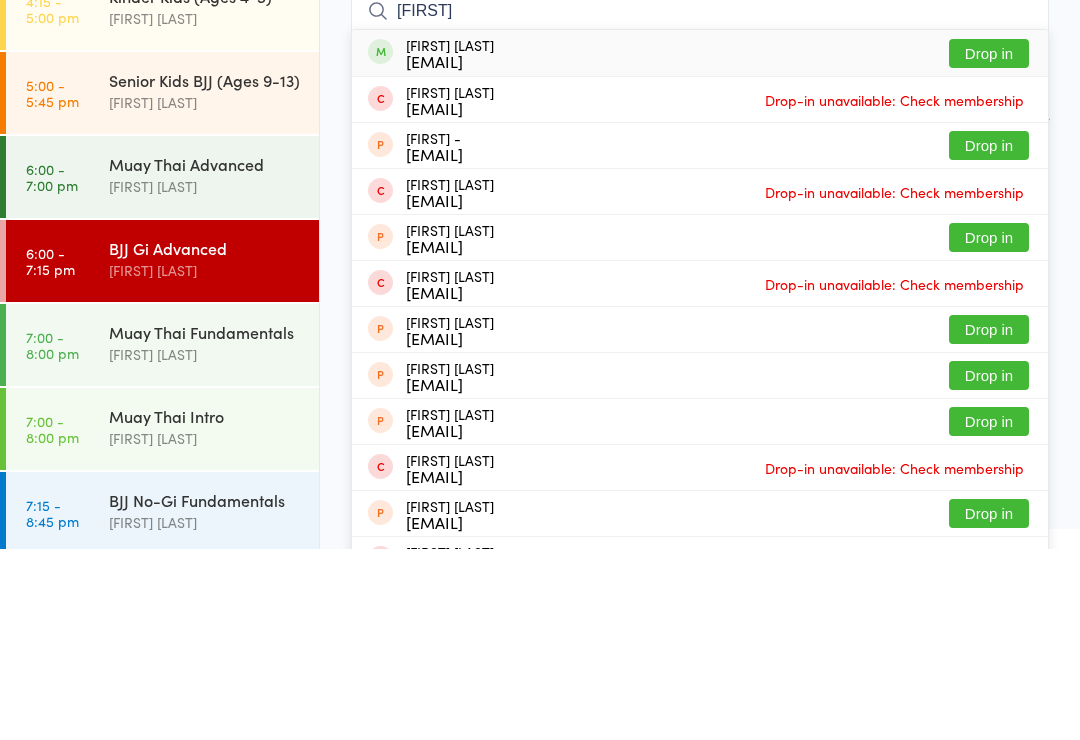 type on "Heav" 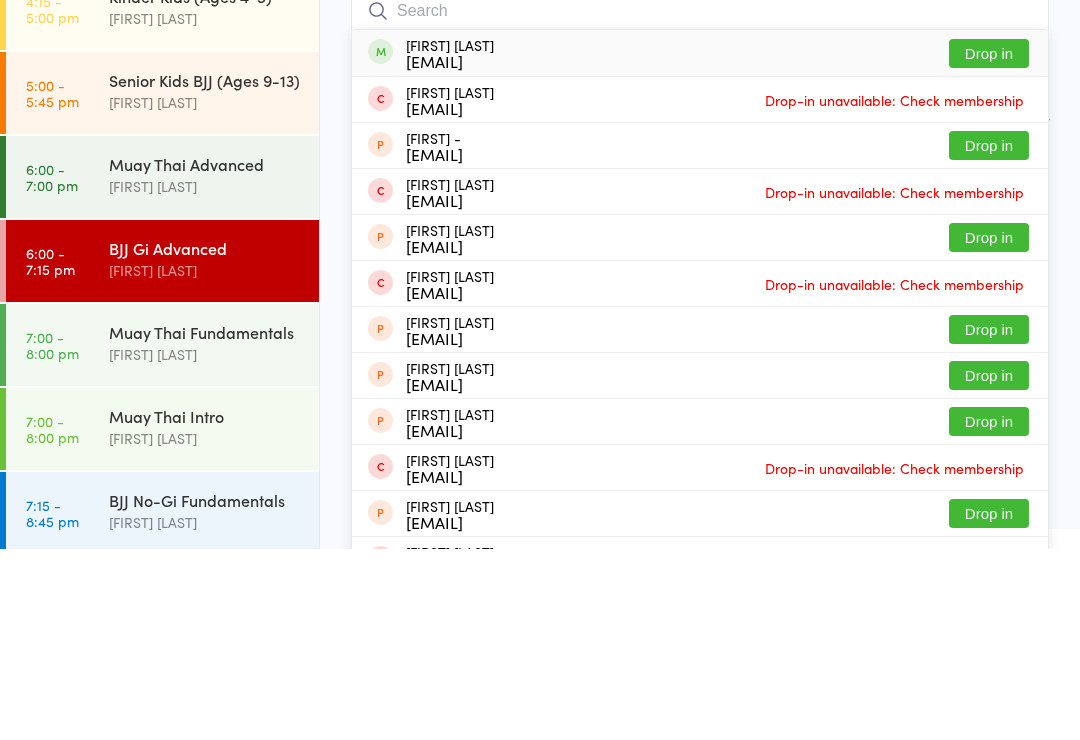 scroll, scrollTop: 191, scrollLeft: 0, axis: vertical 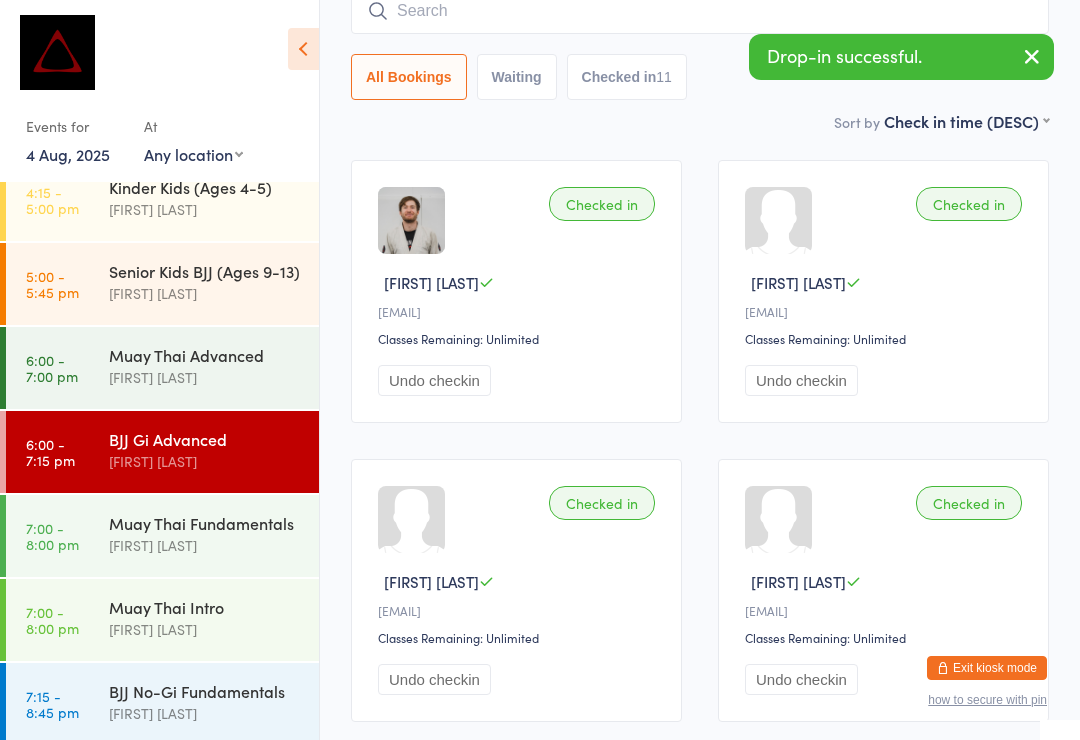 click on "BJJ No-Gi Intro" at bounding box center [205, 775] 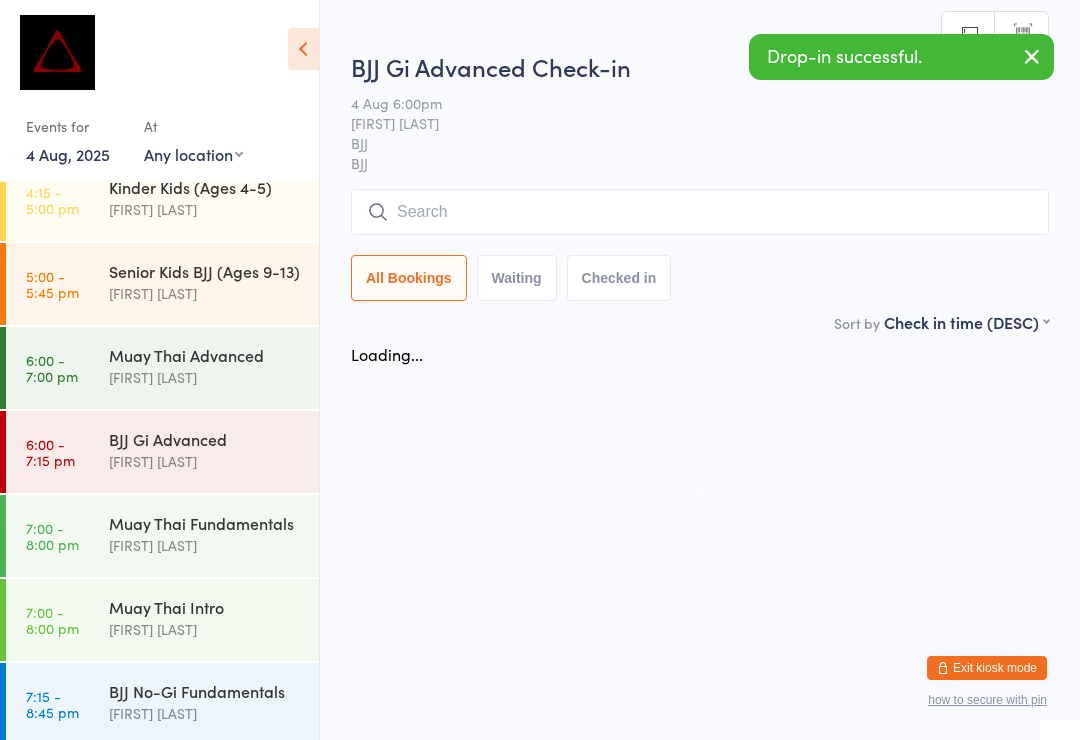scroll, scrollTop: 0, scrollLeft: 0, axis: both 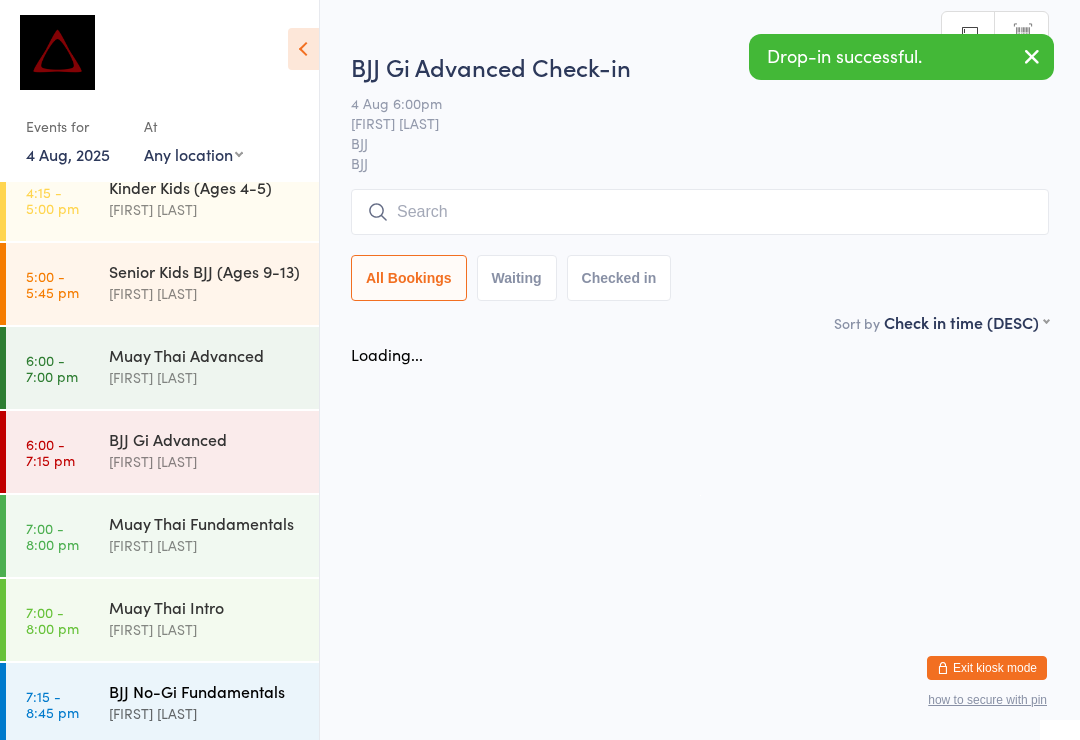 click on "BJJ No-Gi Fundamentals" at bounding box center (205, 691) 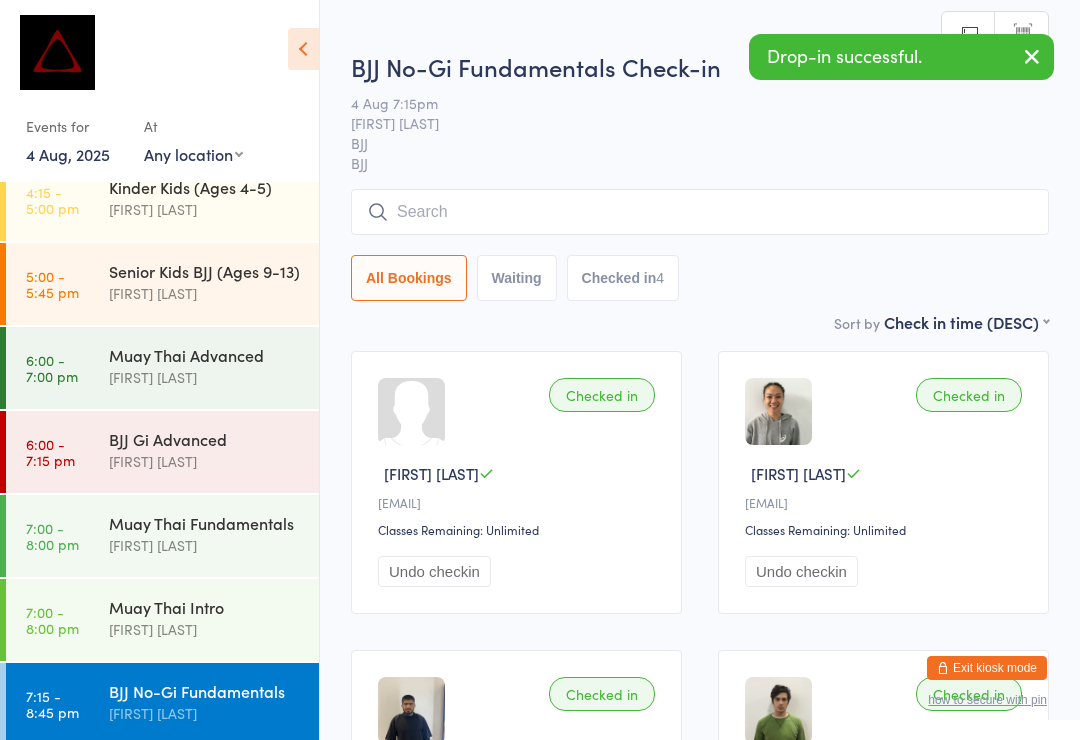 click at bounding box center [700, 212] 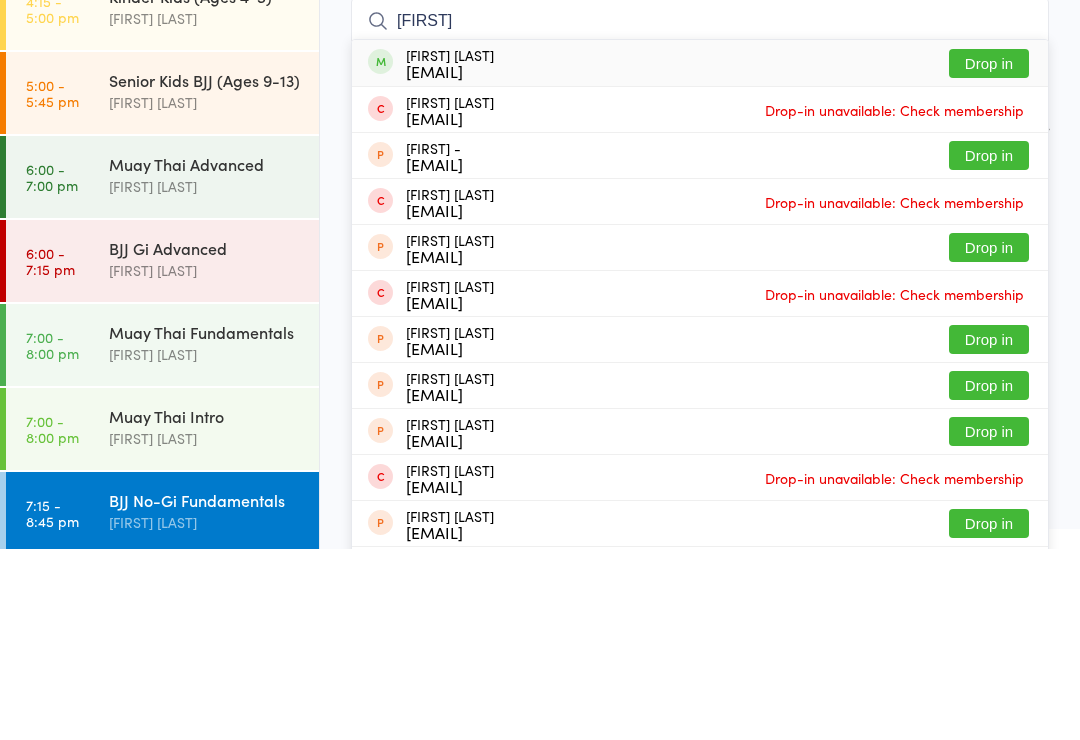 type on "Heav" 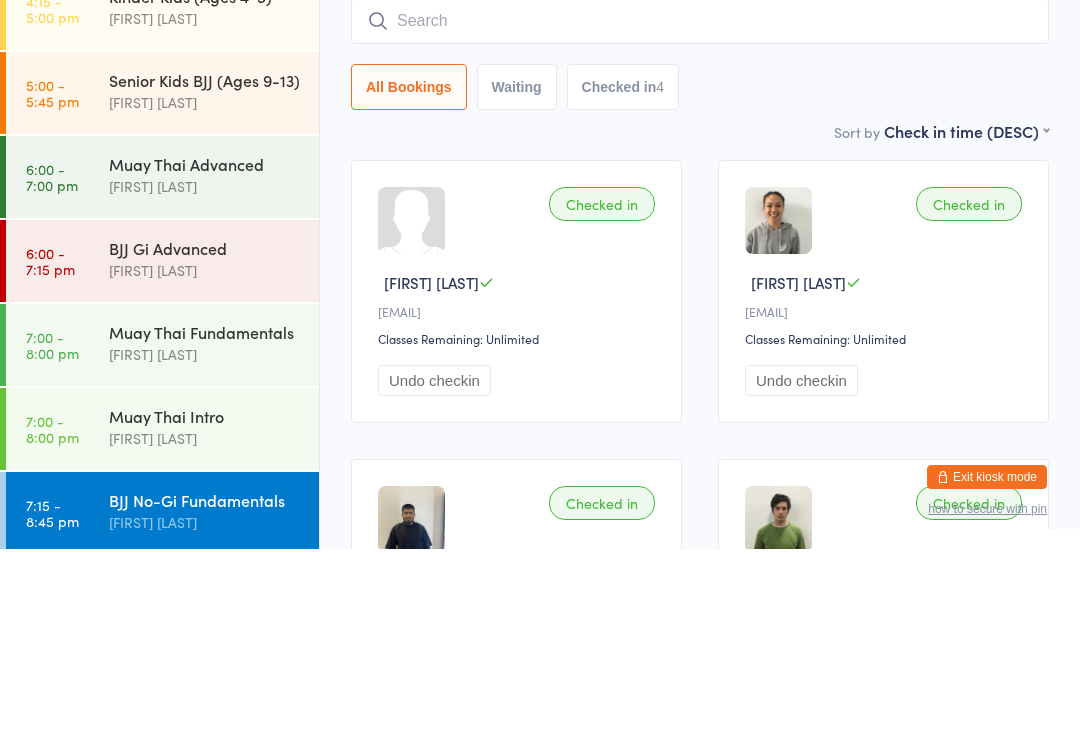 scroll, scrollTop: 191, scrollLeft: 0, axis: vertical 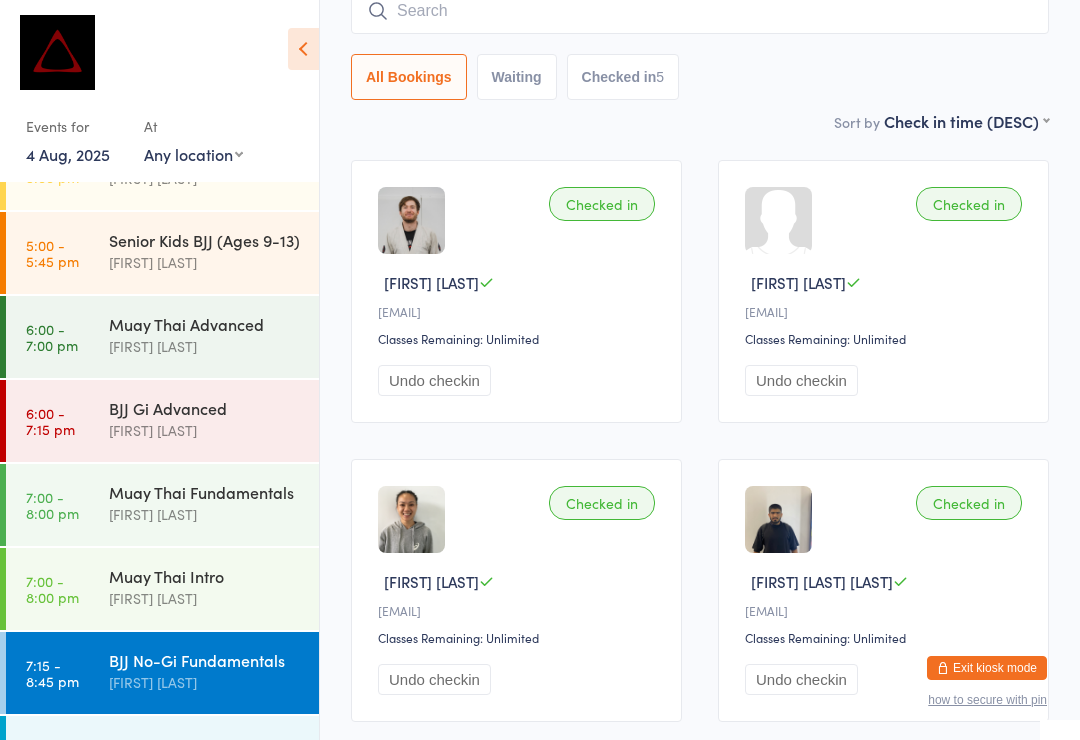 click at bounding box center (700, 11) 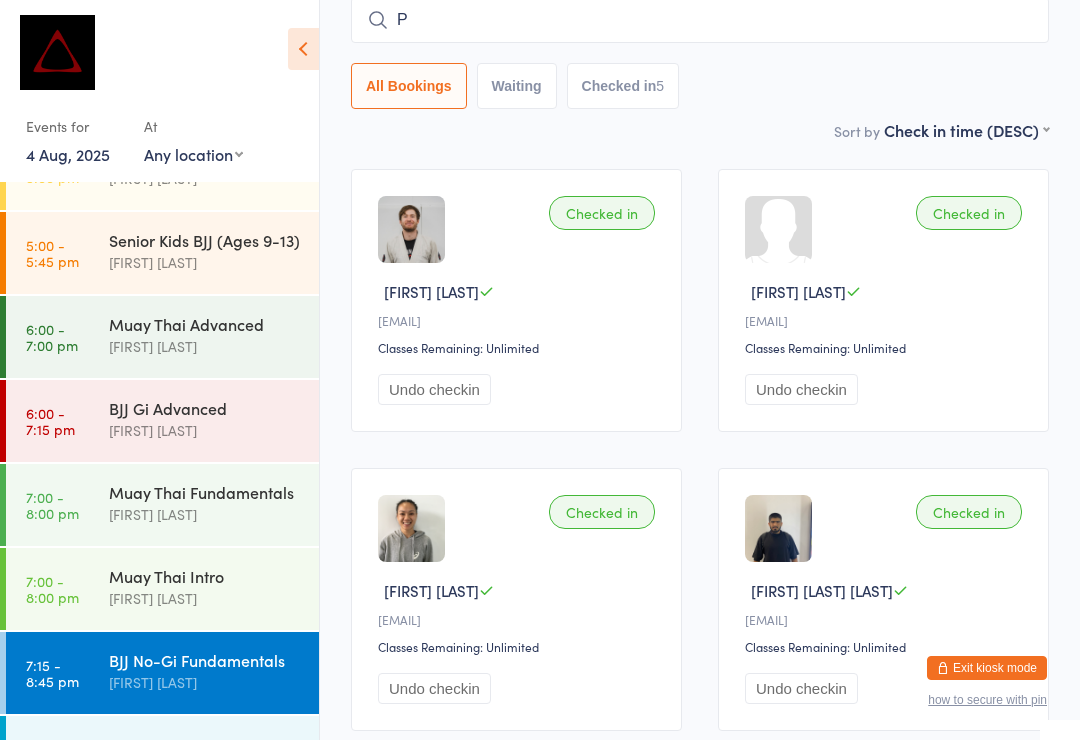 scroll, scrollTop: 181, scrollLeft: 0, axis: vertical 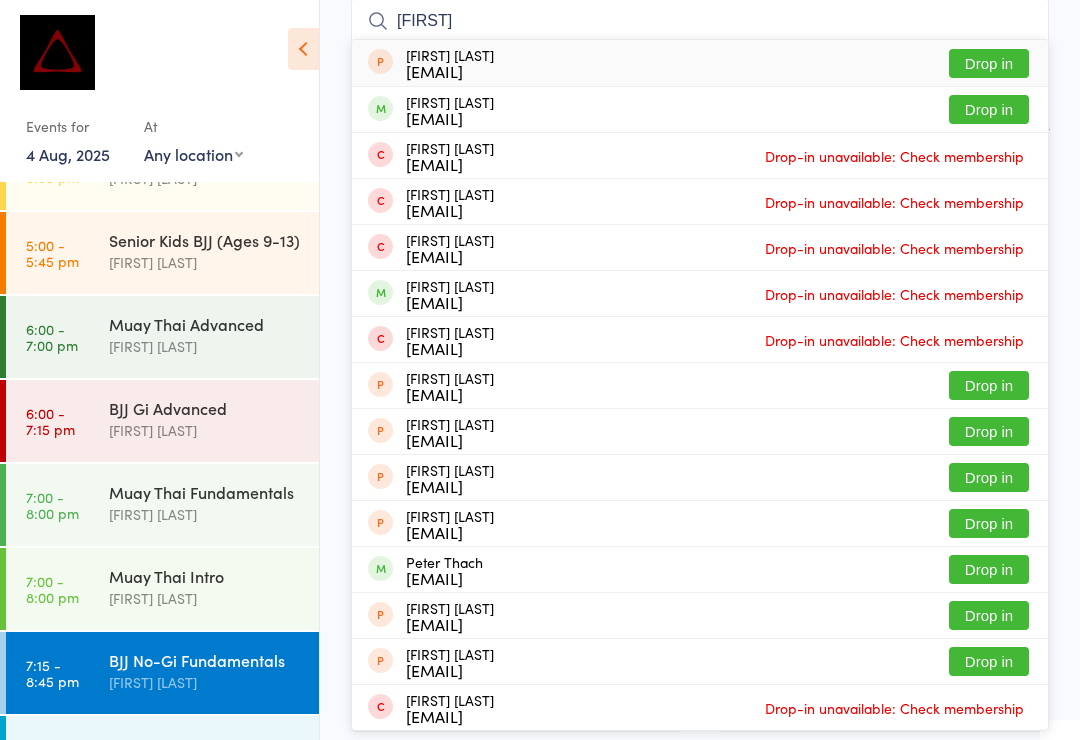type on "Pete" 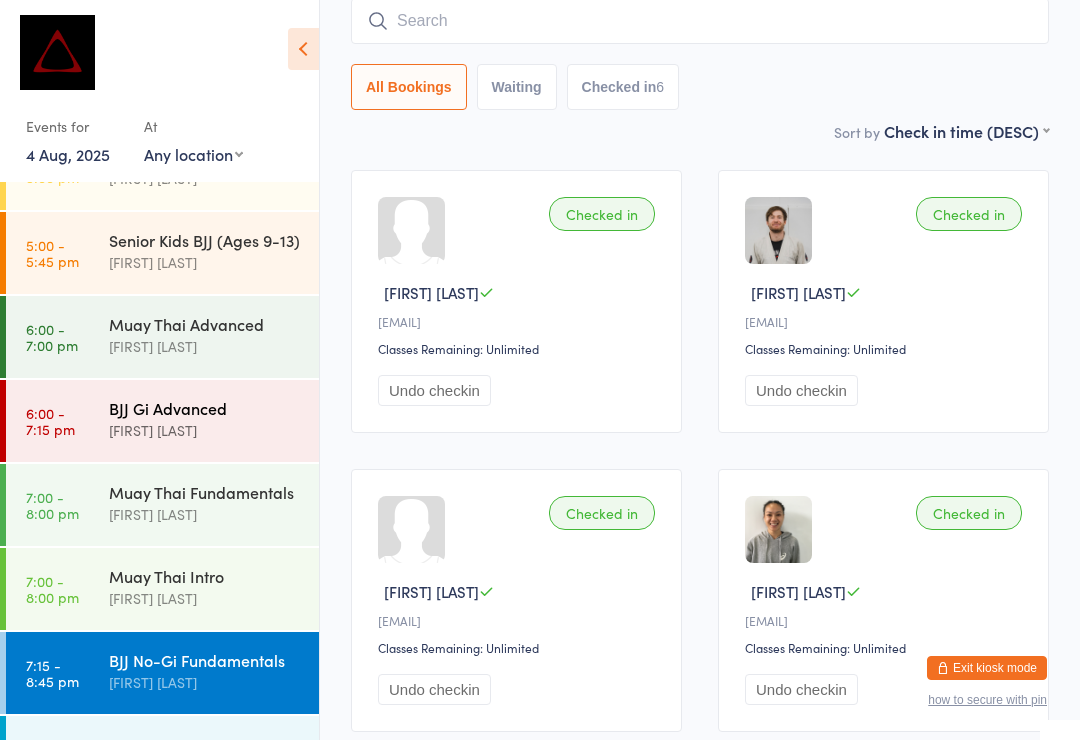 click on "6:00 - 7:15 pm" at bounding box center [50, 421] 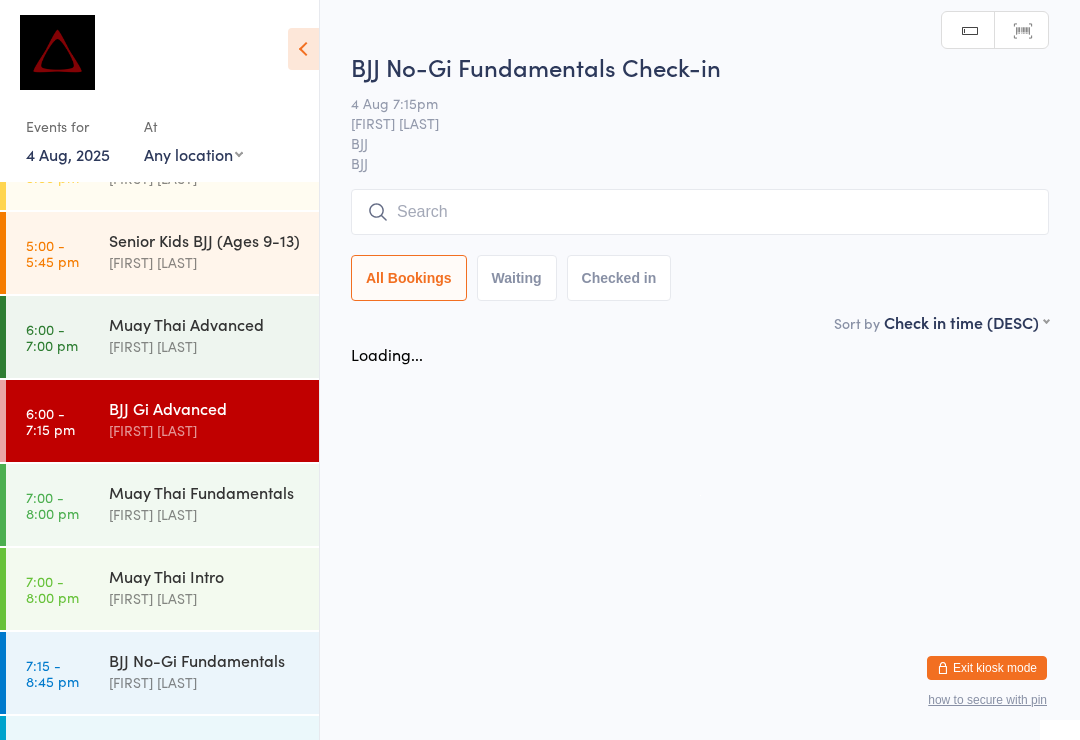 scroll, scrollTop: 0, scrollLeft: 0, axis: both 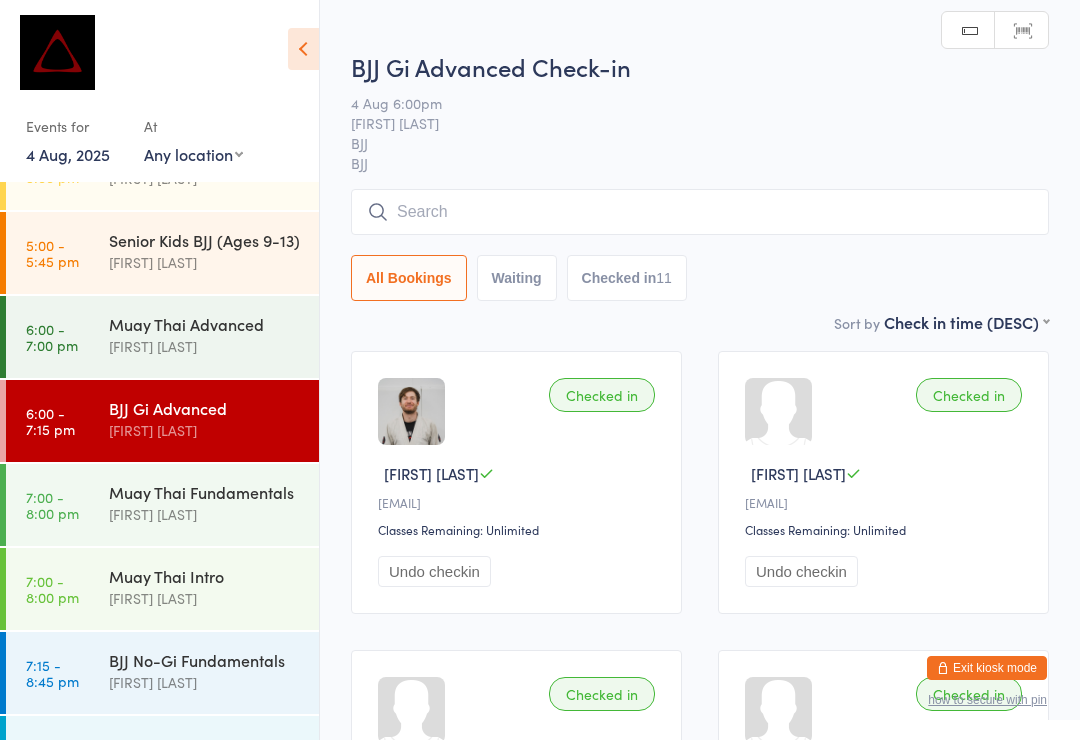 click at bounding box center [700, 212] 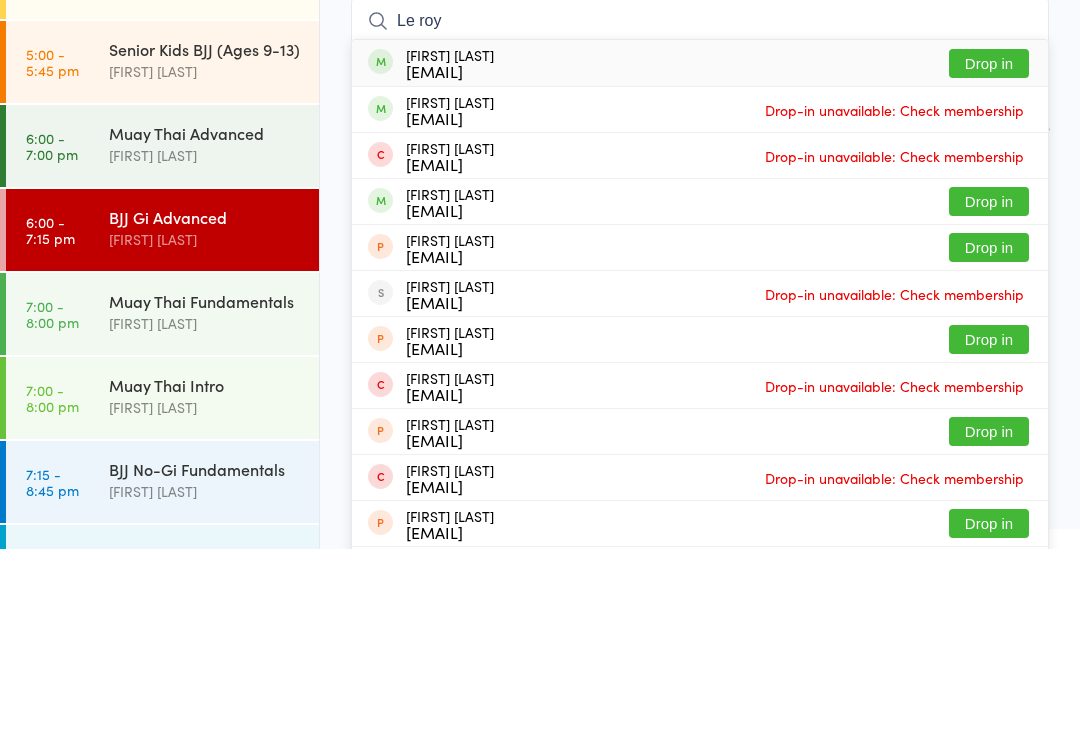 type on "Le roy" 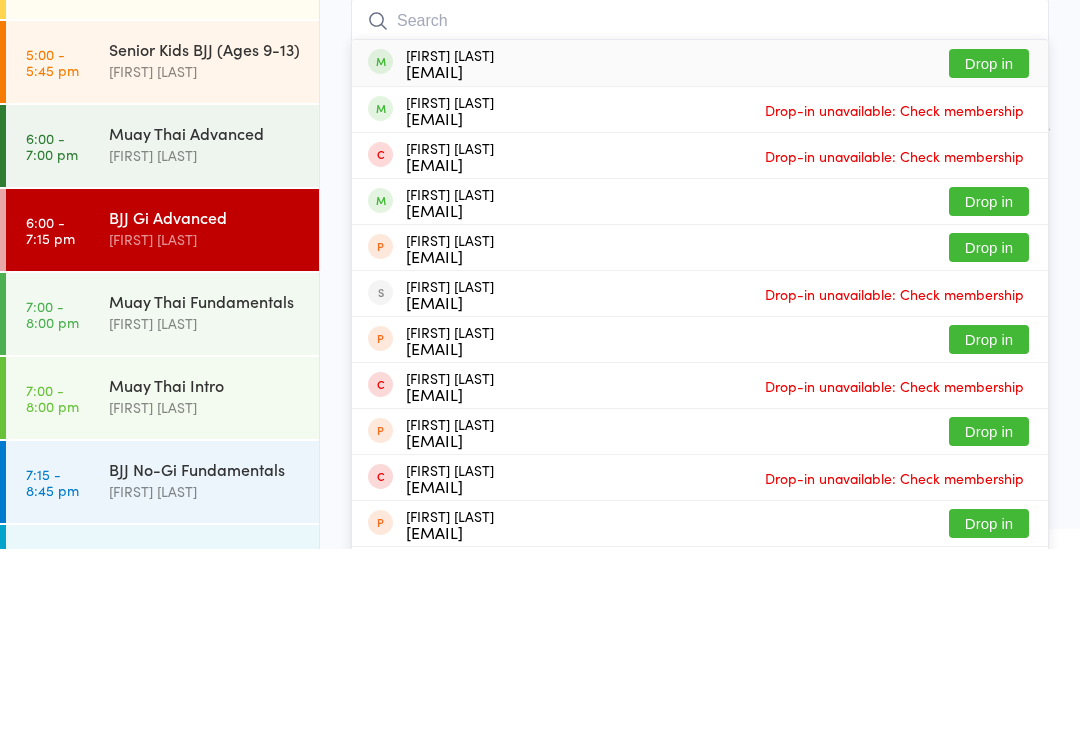 scroll, scrollTop: 191, scrollLeft: 0, axis: vertical 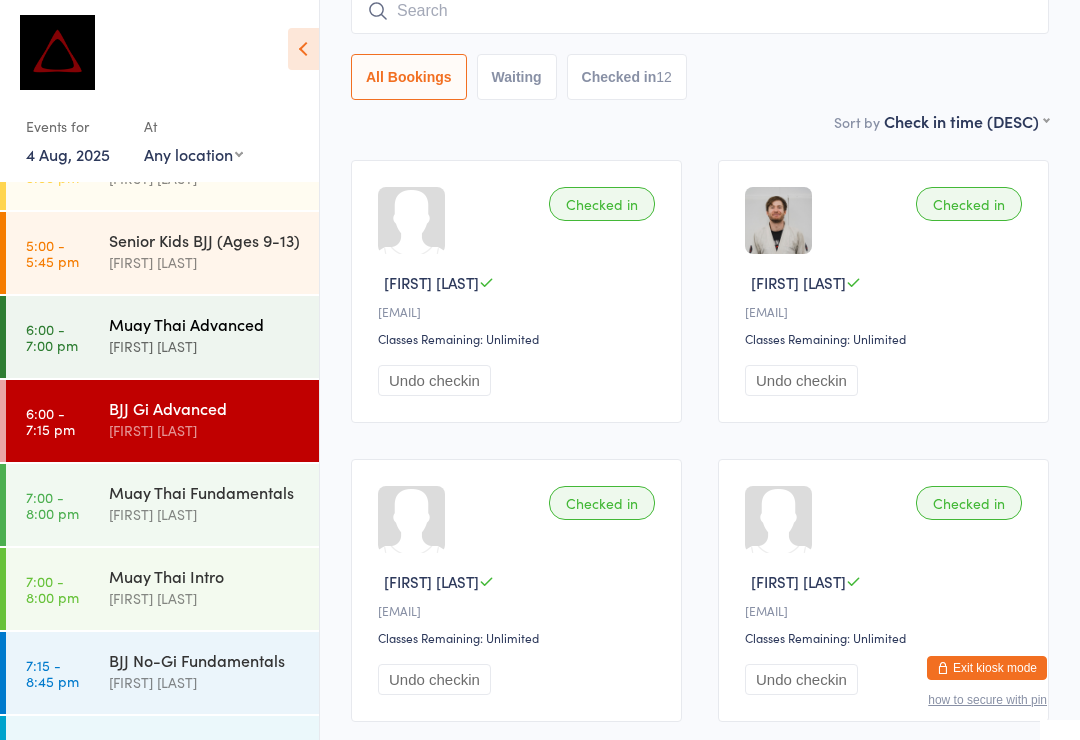 click on "6:00 - 7:00 pm" at bounding box center (52, 337) 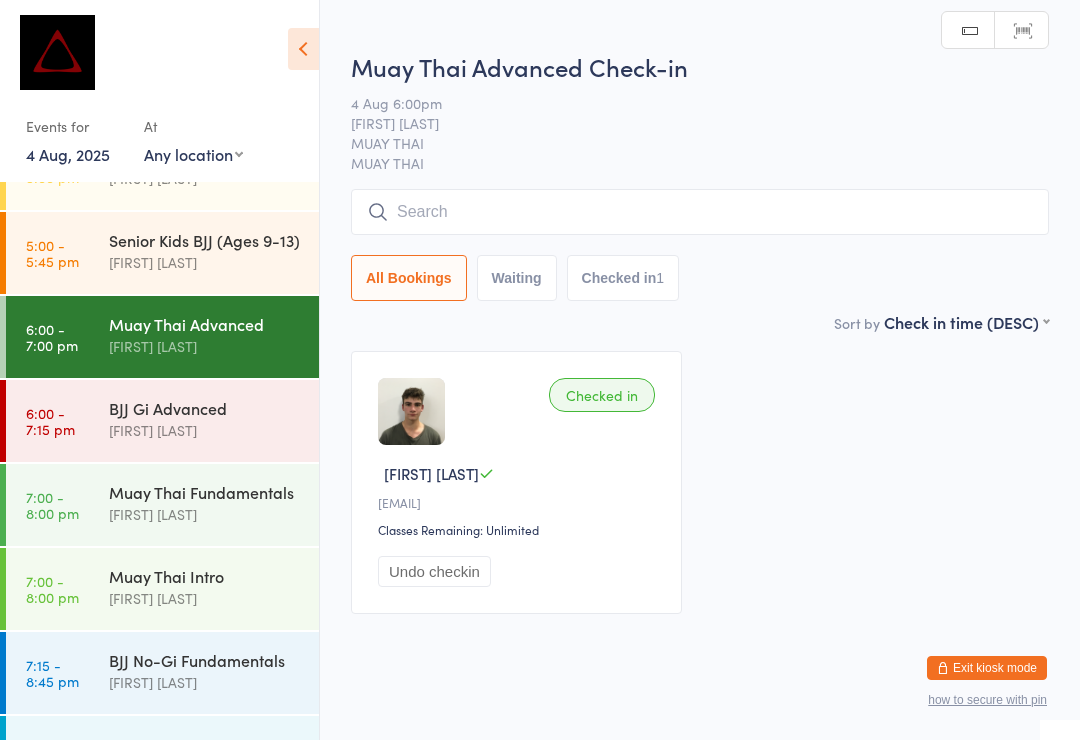 click at bounding box center [700, 212] 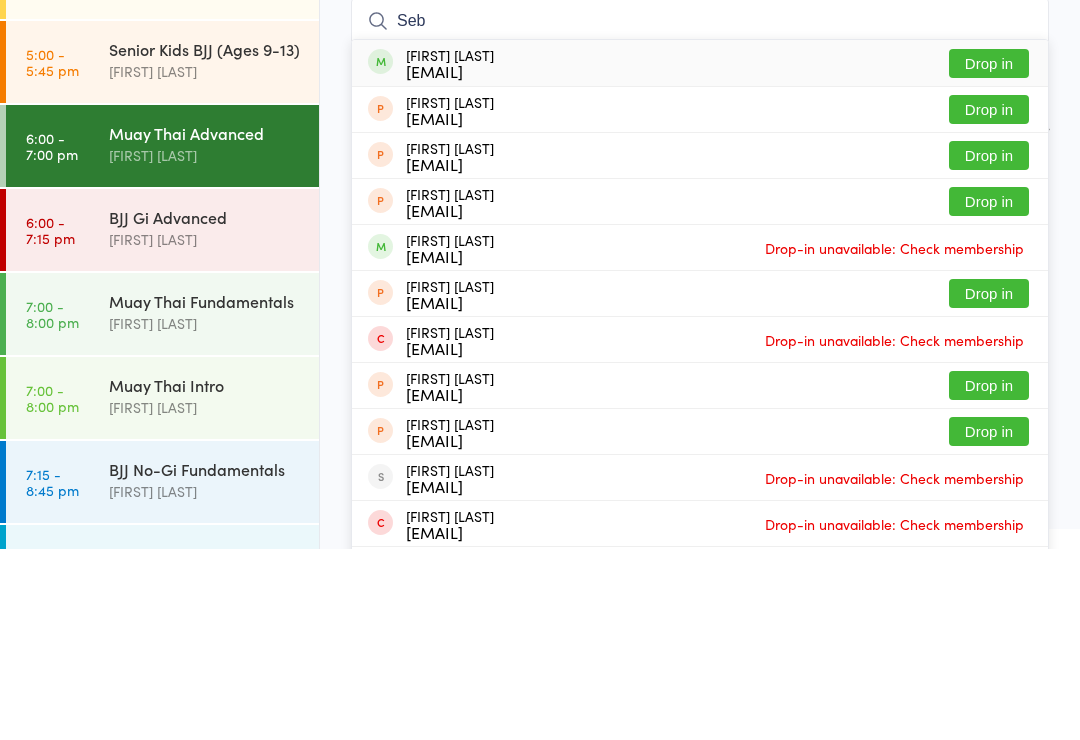 type on "Seb" 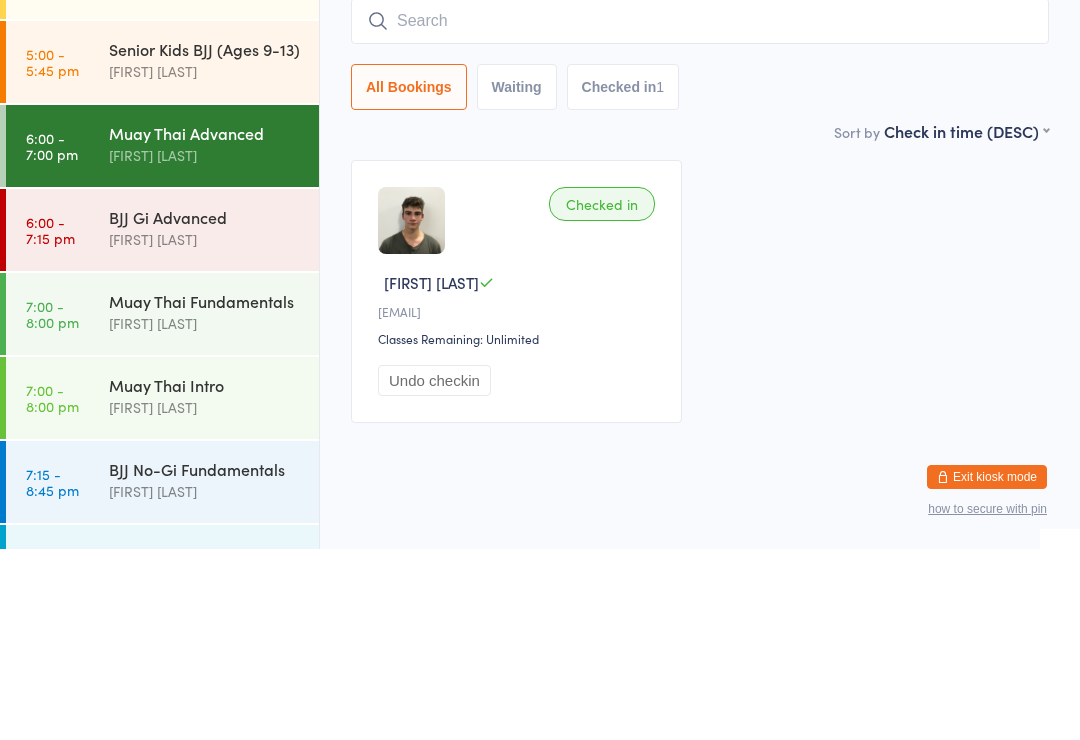 scroll, scrollTop: 38, scrollLeft: 0, axis: vertical 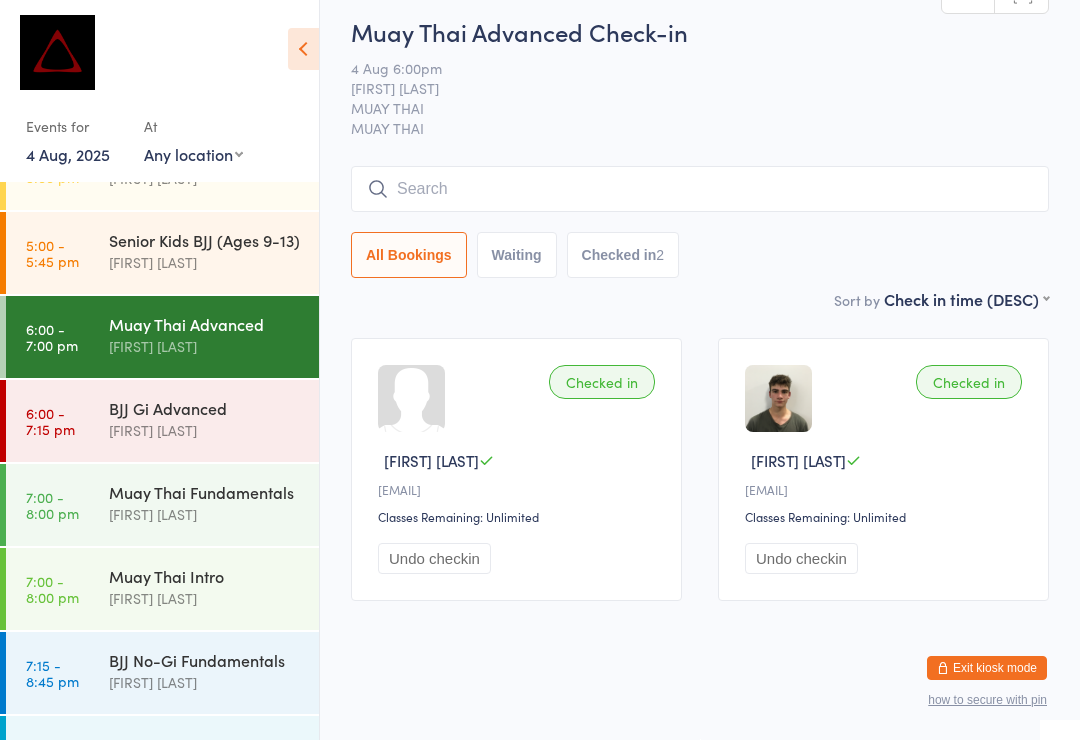 click at bounding box center (700, 189) 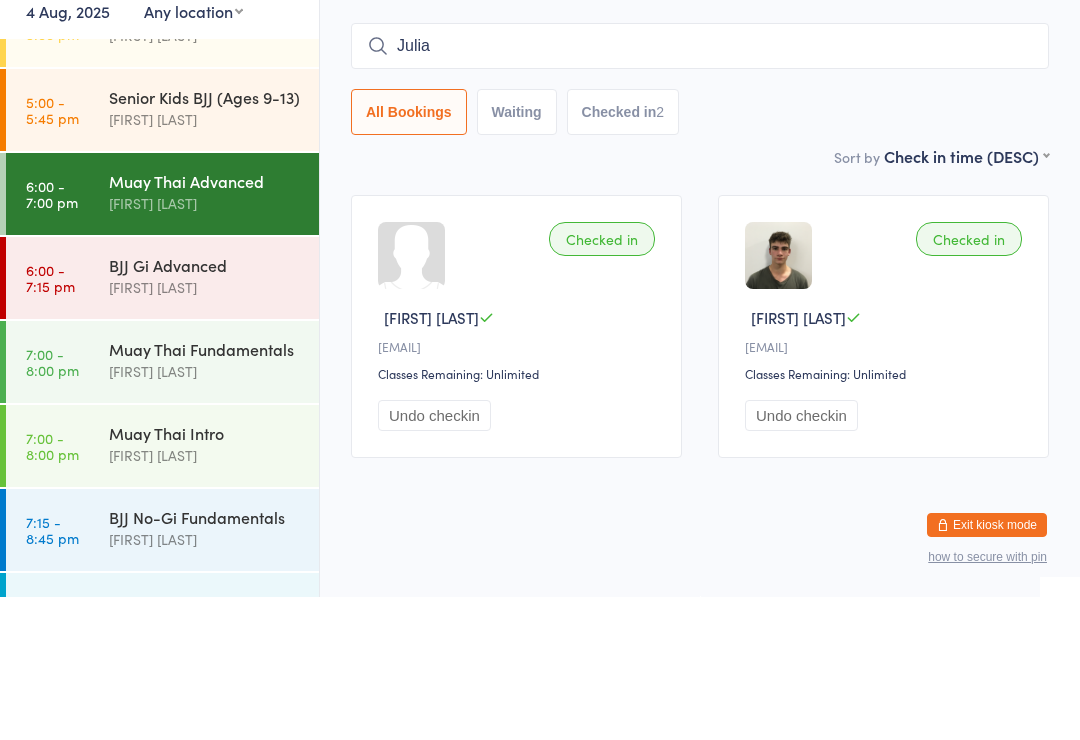 type on "Julian" 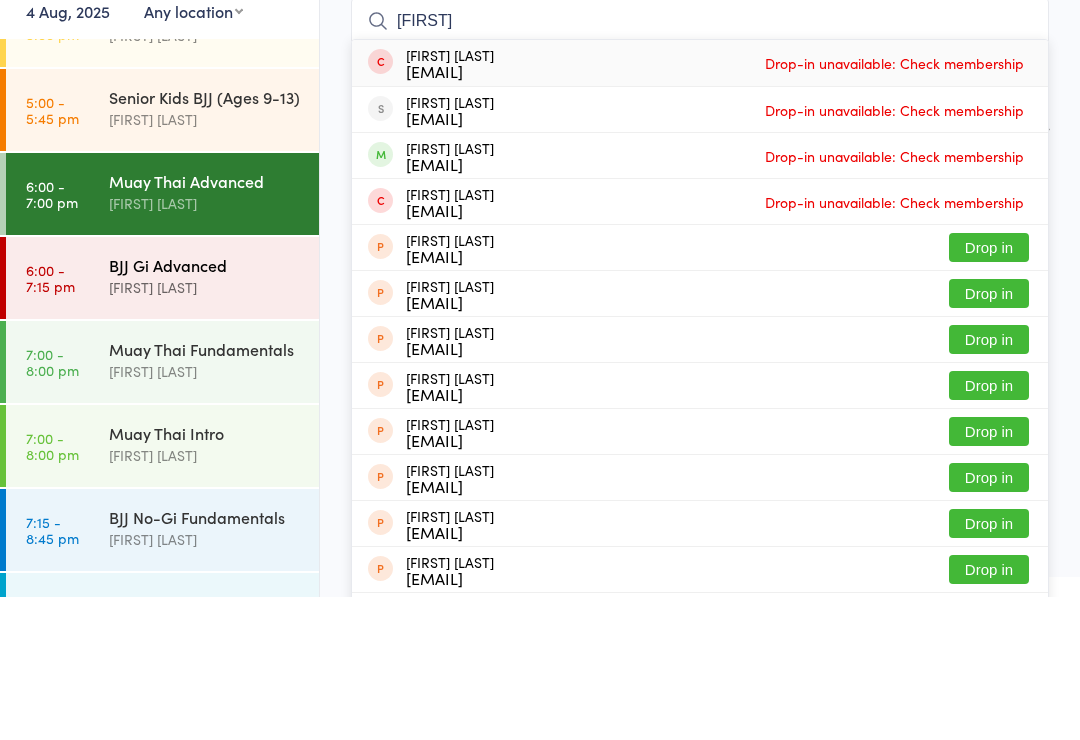 click on "[FIRST] [LAST]" at bounding box center (205, 430) 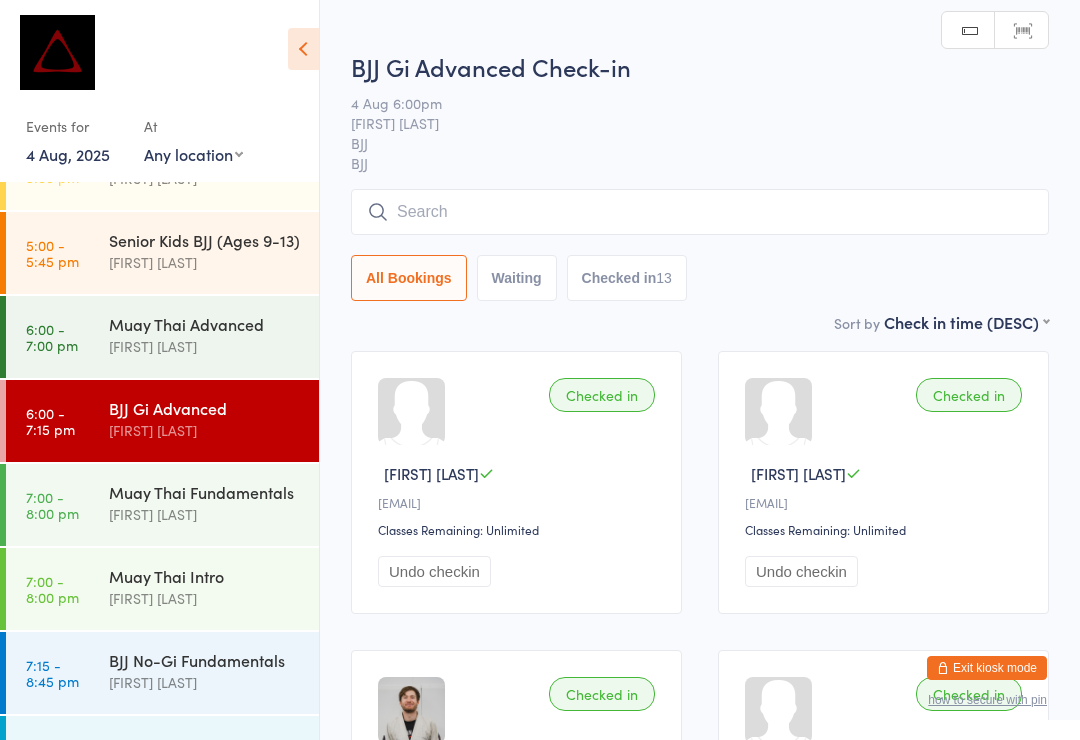 click at bounding box center [700, 212] 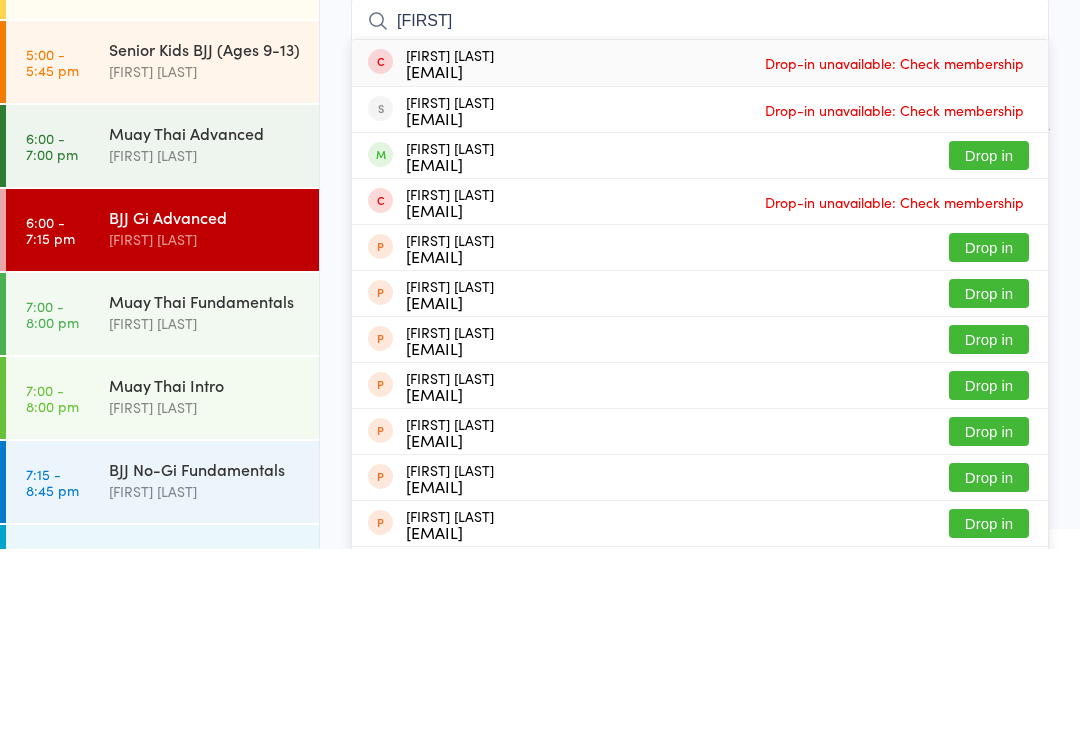 type on "Julian" 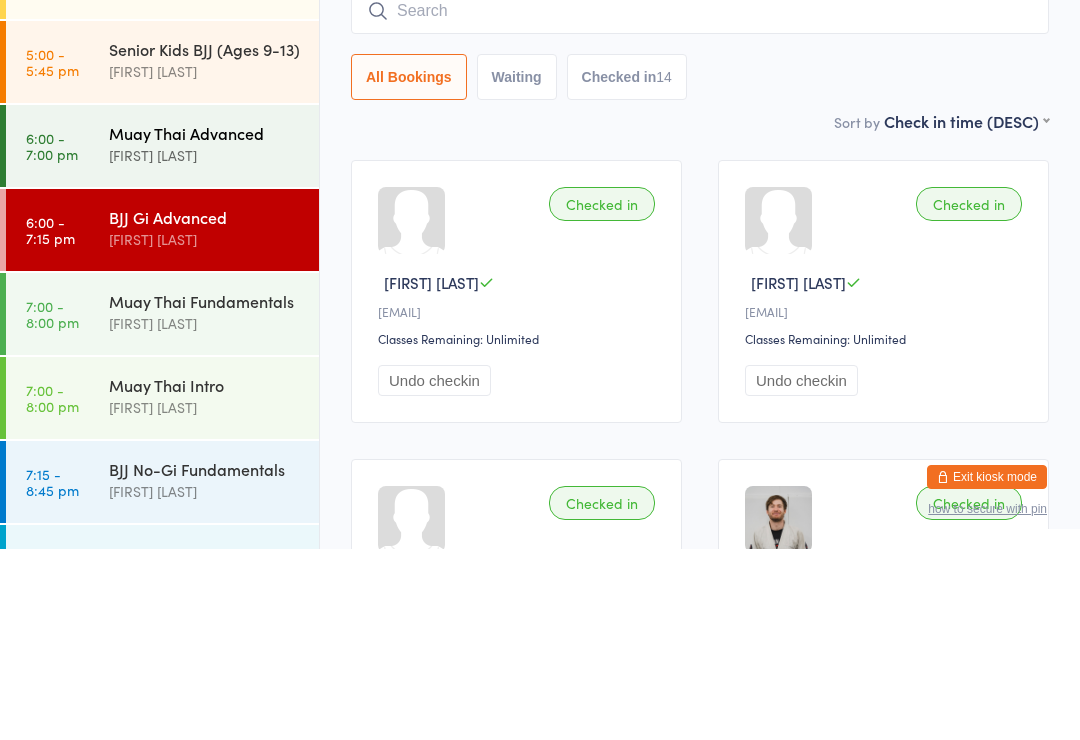 click on "[FIRST] [LAST]" at bounding box center (205, 346) 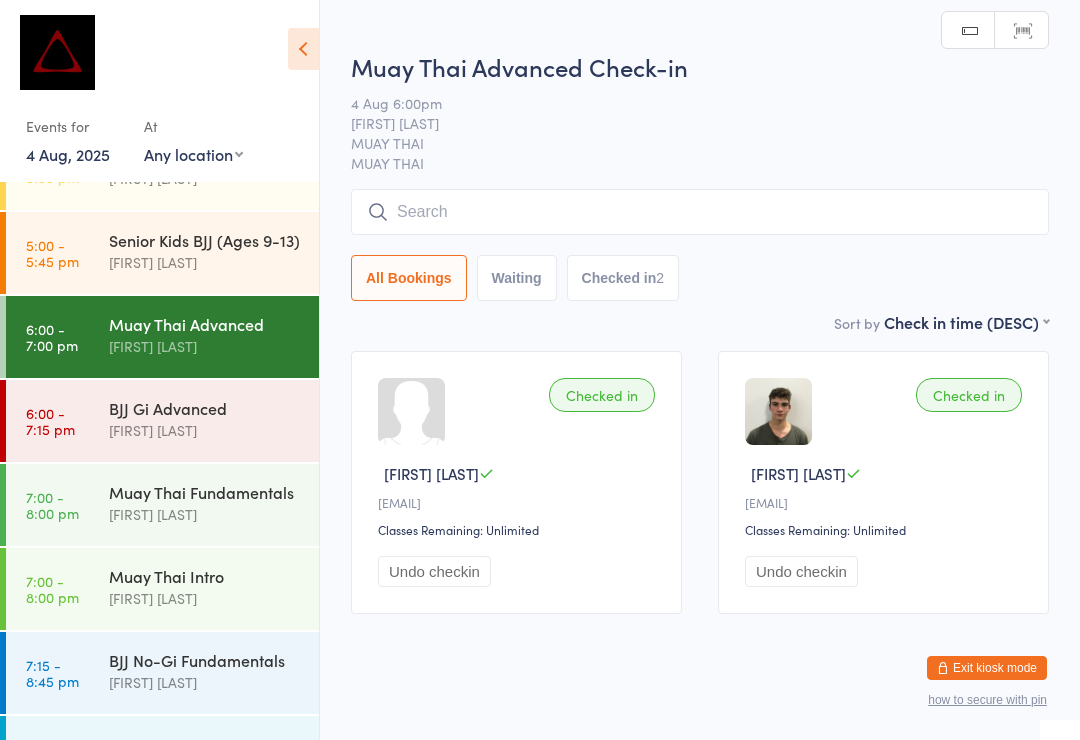 scroll, scrollTop: 9, scrollLeft: 0, axis: vertical 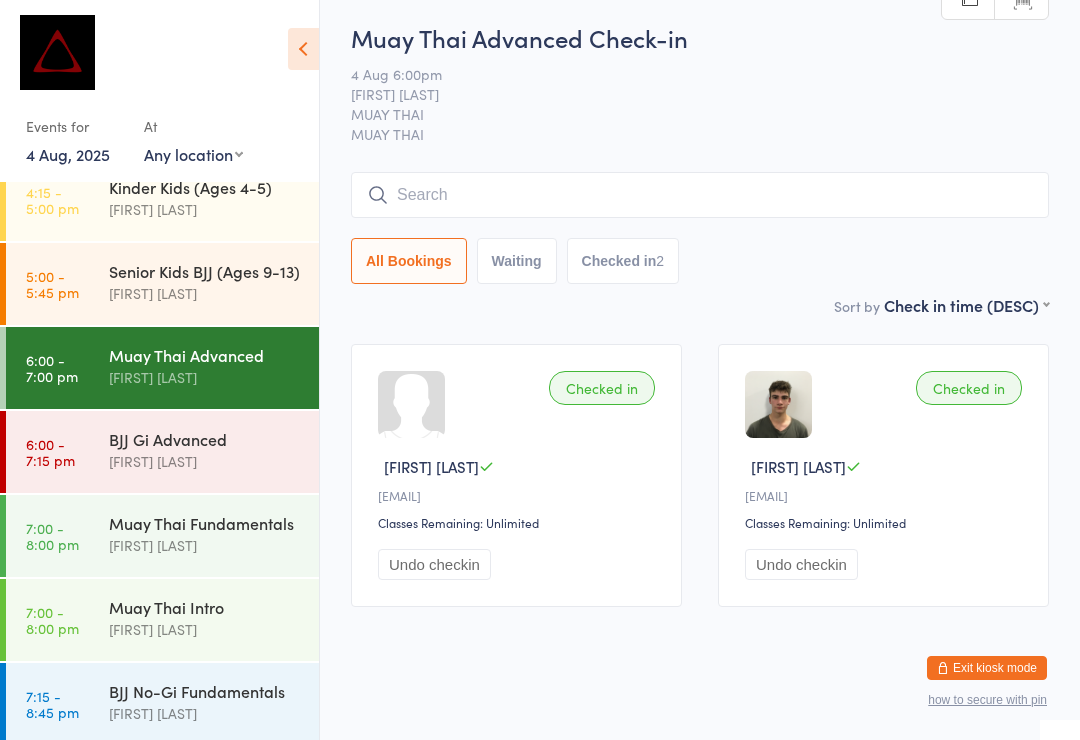 click on "Any location KIDS BJJ MUAY THAI FREESTYLE WRESTLING MMA S&C GYM" at bounding box center [193, 154] 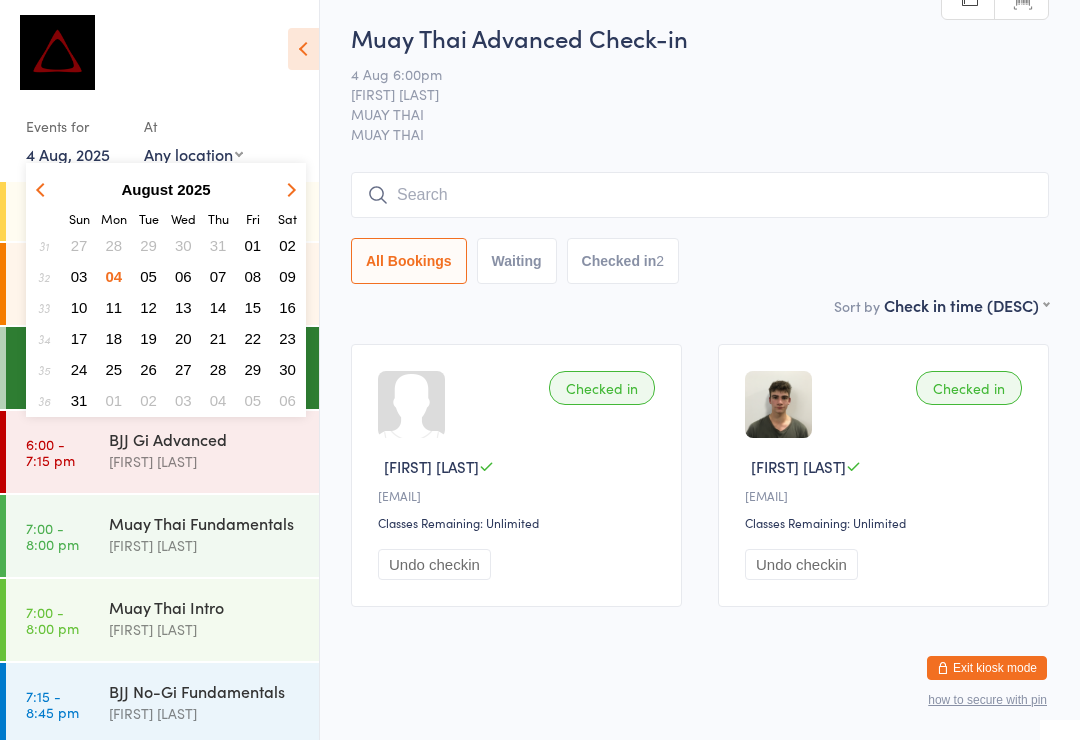 click on "04" at bounding box center [114, 276] 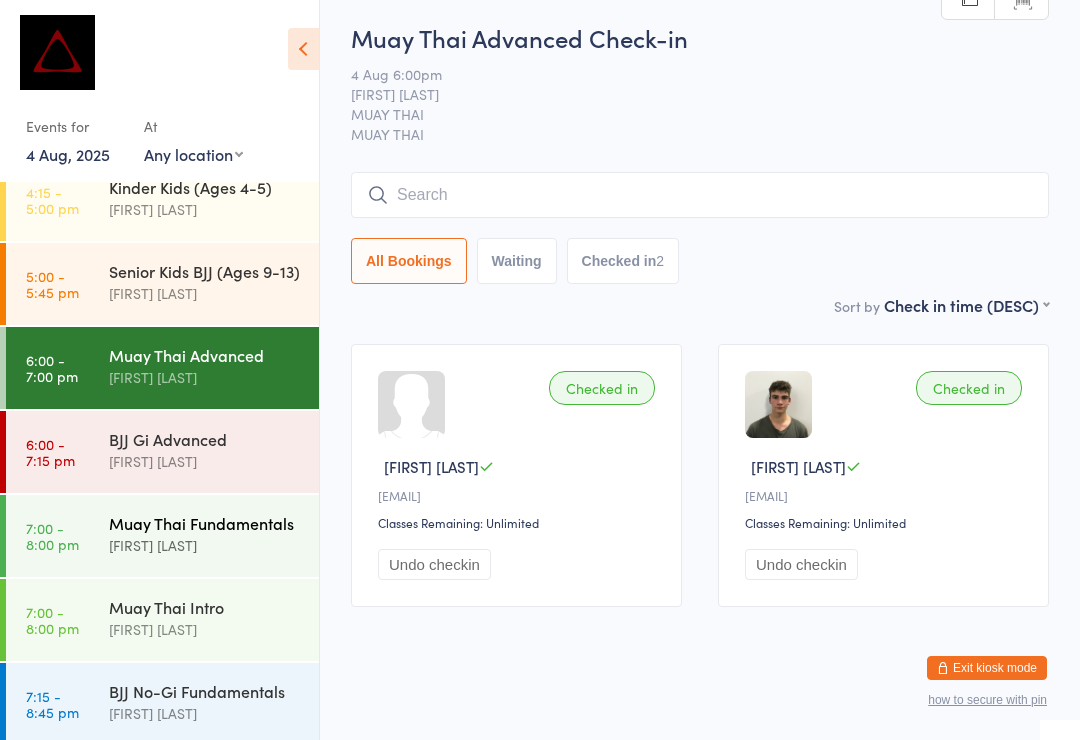 click on "[FIRST] [LAST]" at bounding box center [205, 545] 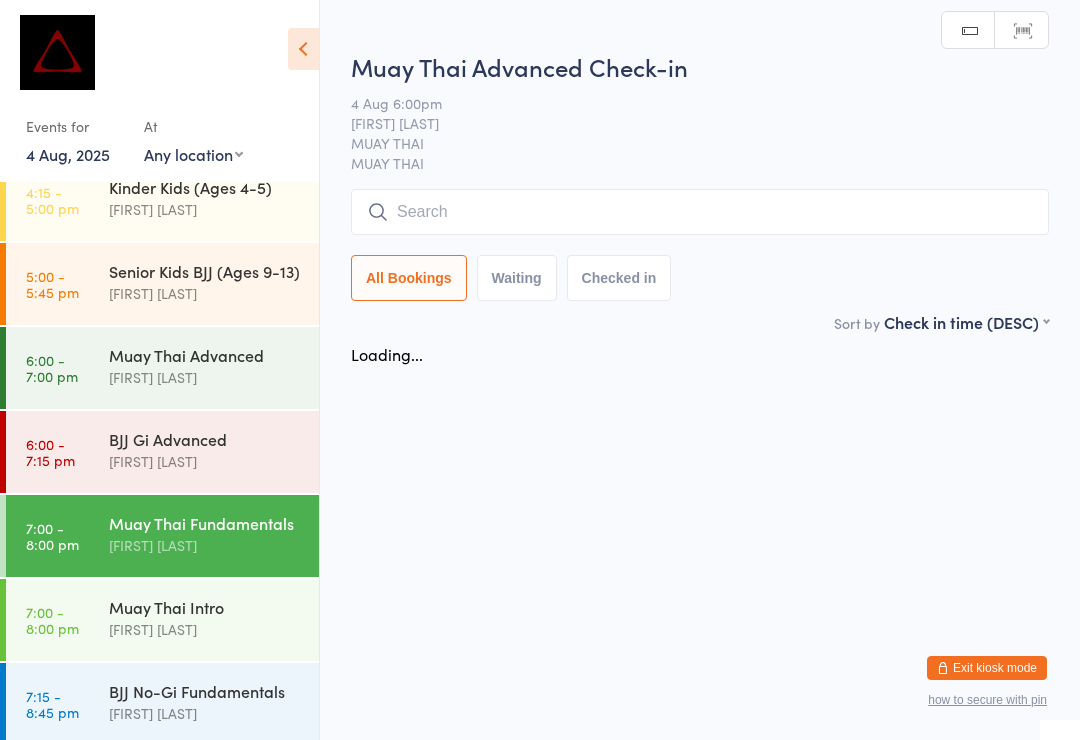scroll, scrollTop: 0, scrollLeft: 0, axis: both 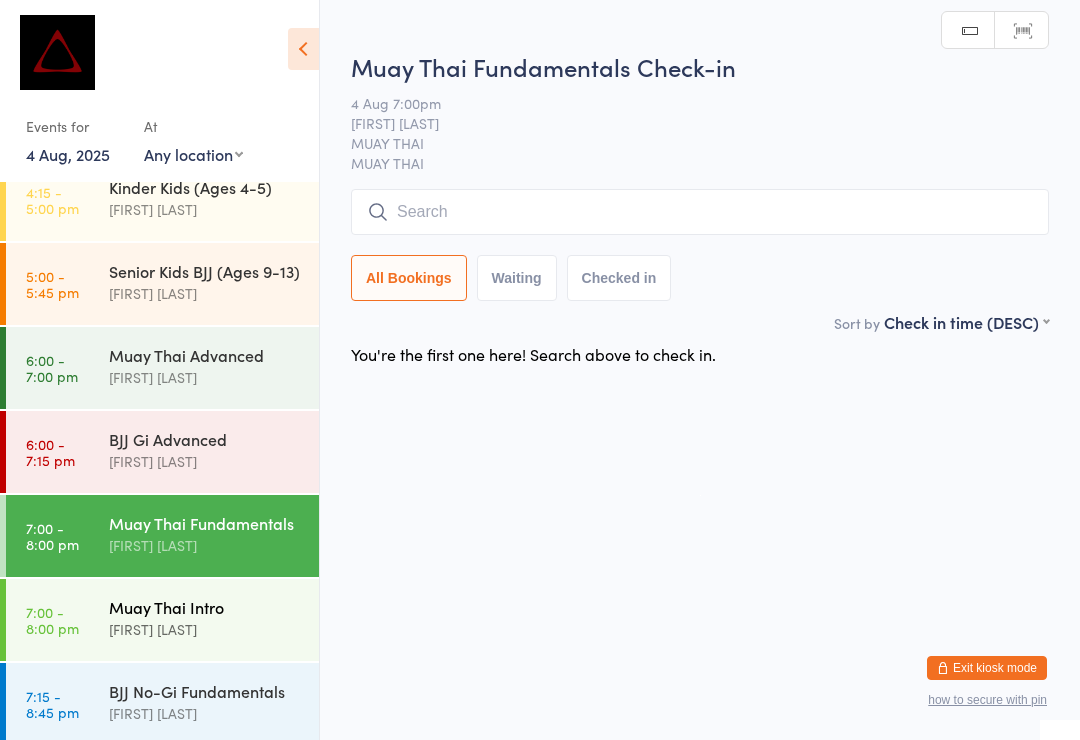 click on "Muay Thai Intro David Hart" at bounding box center (214, 618) 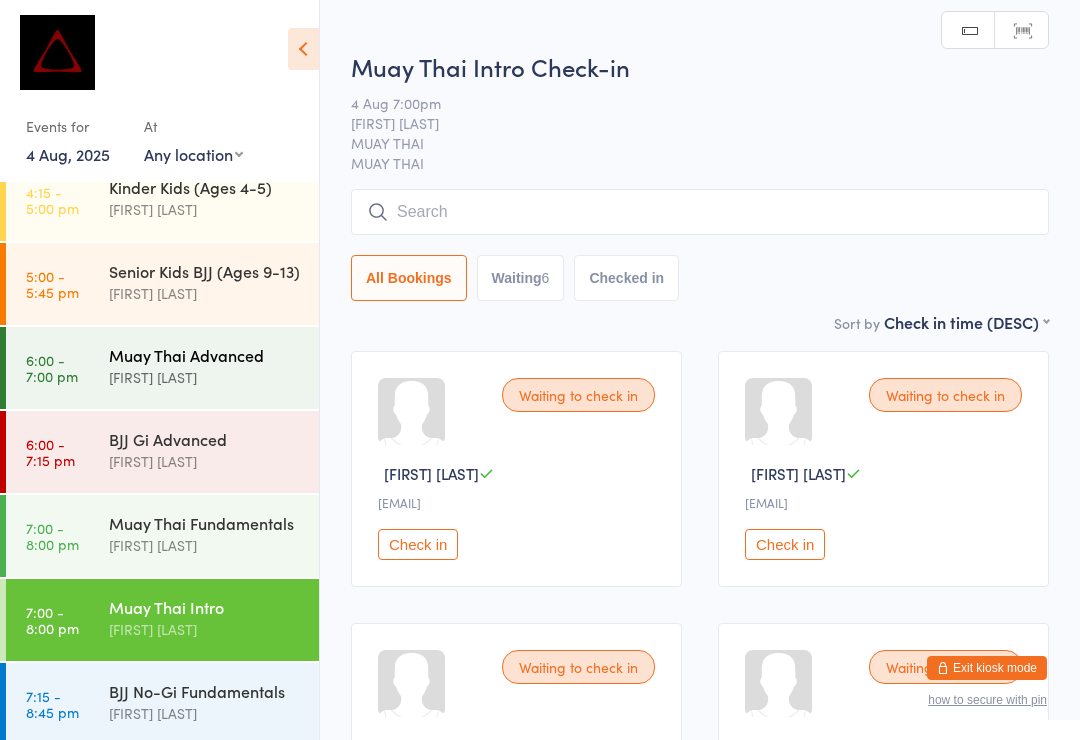 click on "[FIRST] [LAST]" at bounding box center [205, 377] 